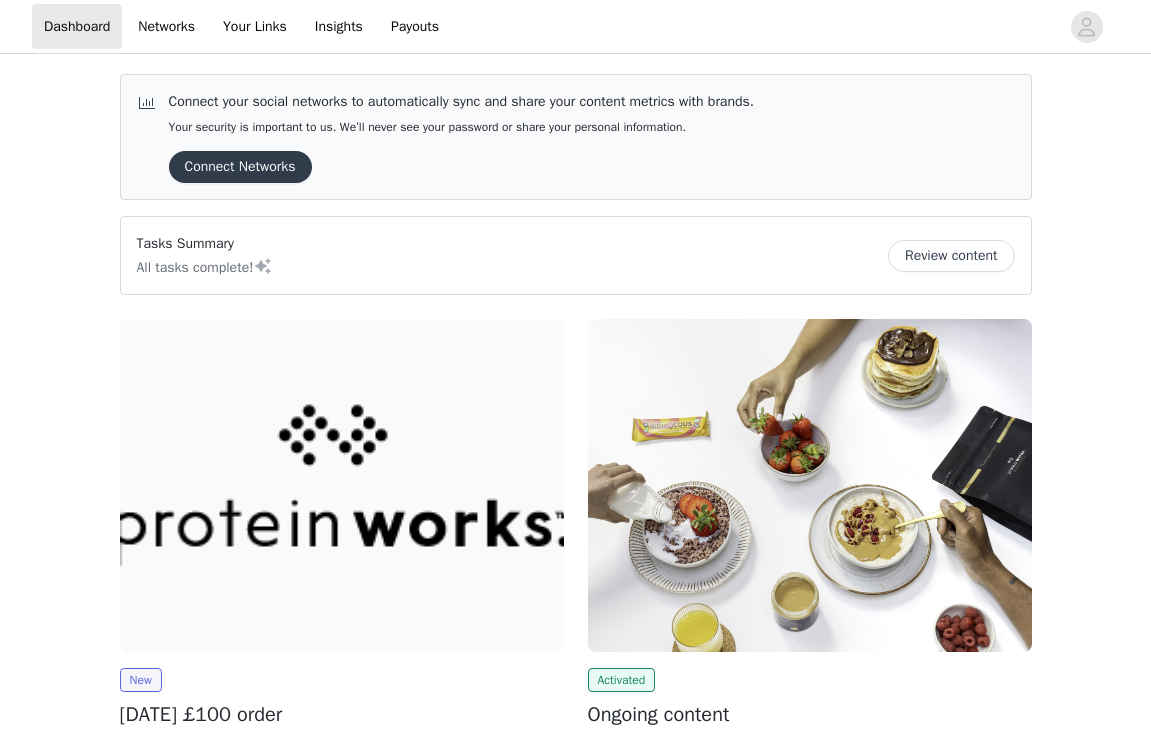 scroll, scrollTop: 0, scrollLeft: 0, axis: both 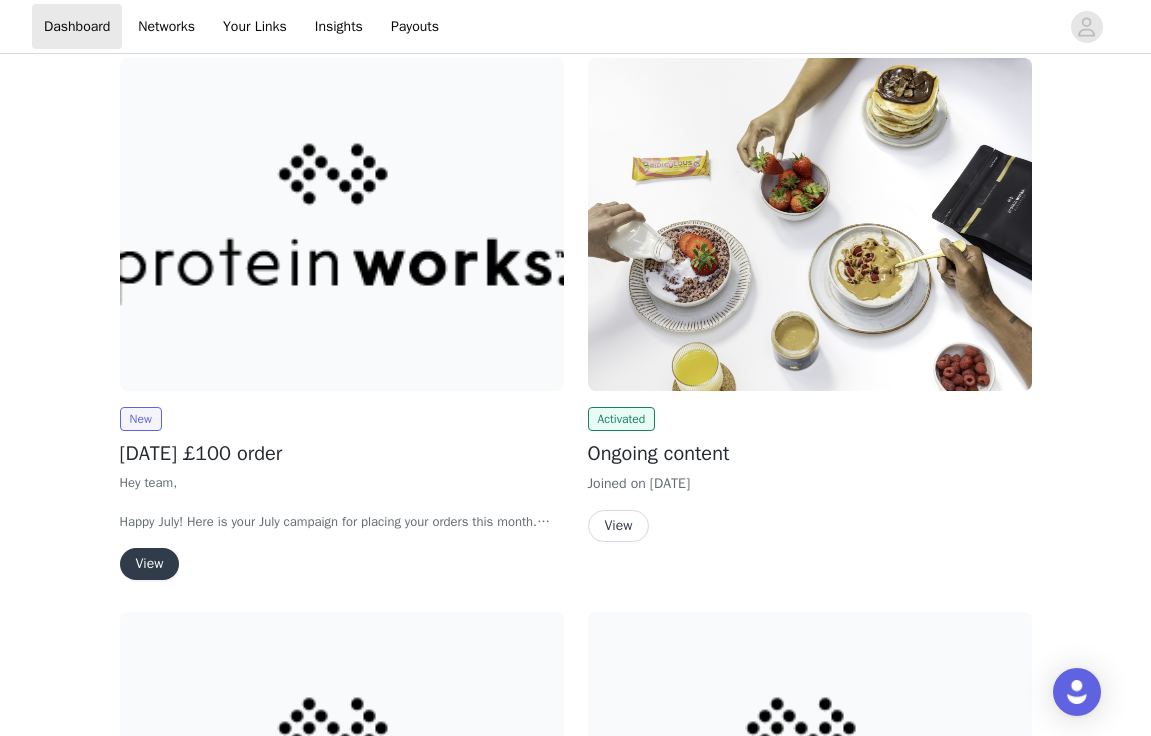 click at bounding box center (342, 224) 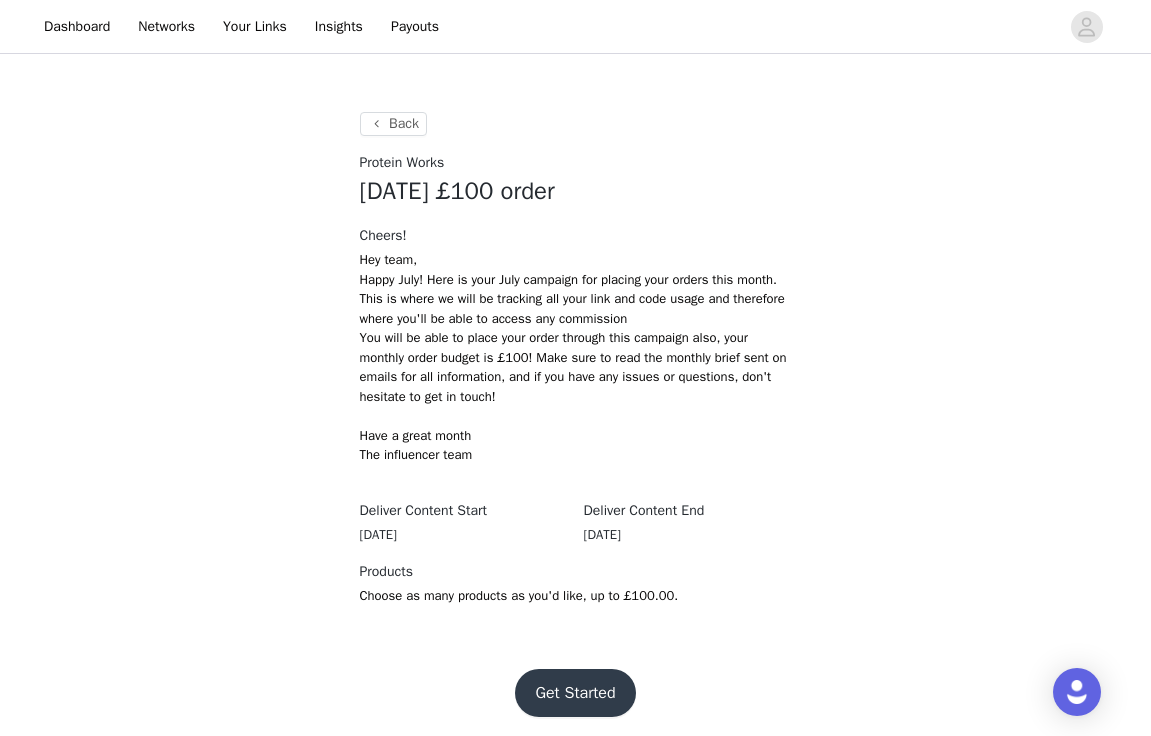 scroll, scrollTop: 240, scrollLeft: 0, axis: vertical 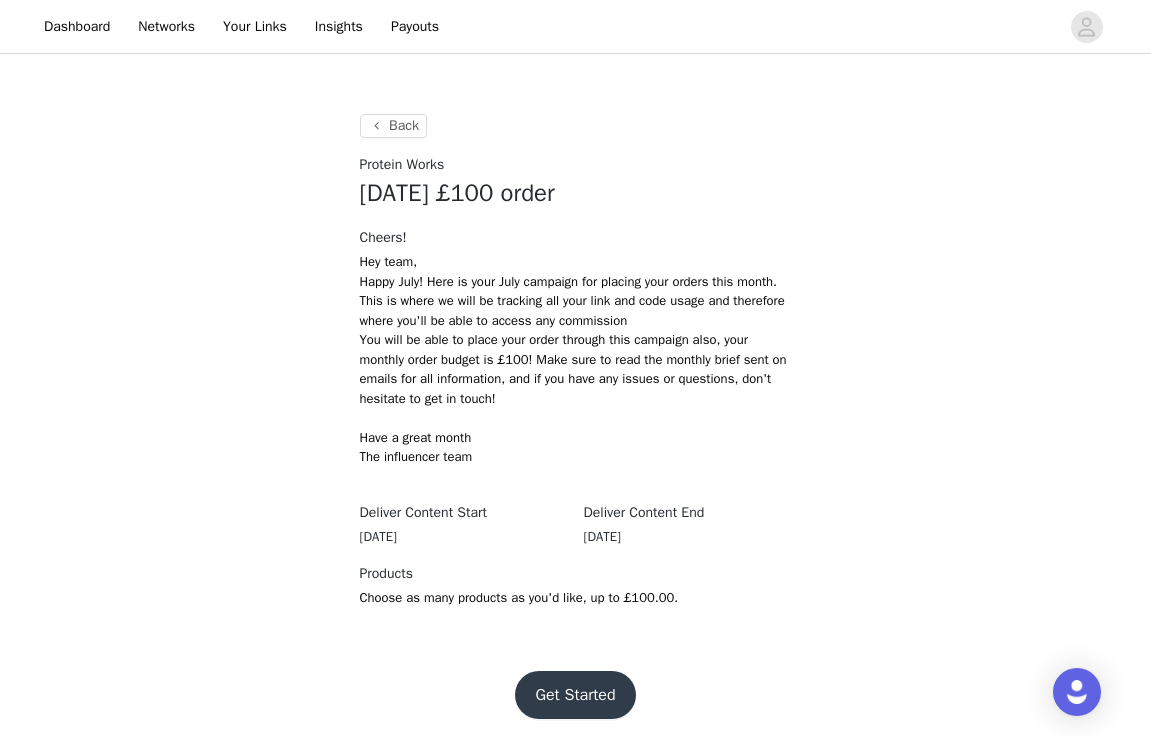 click on "Get Started" at bounding box center [575, 695] 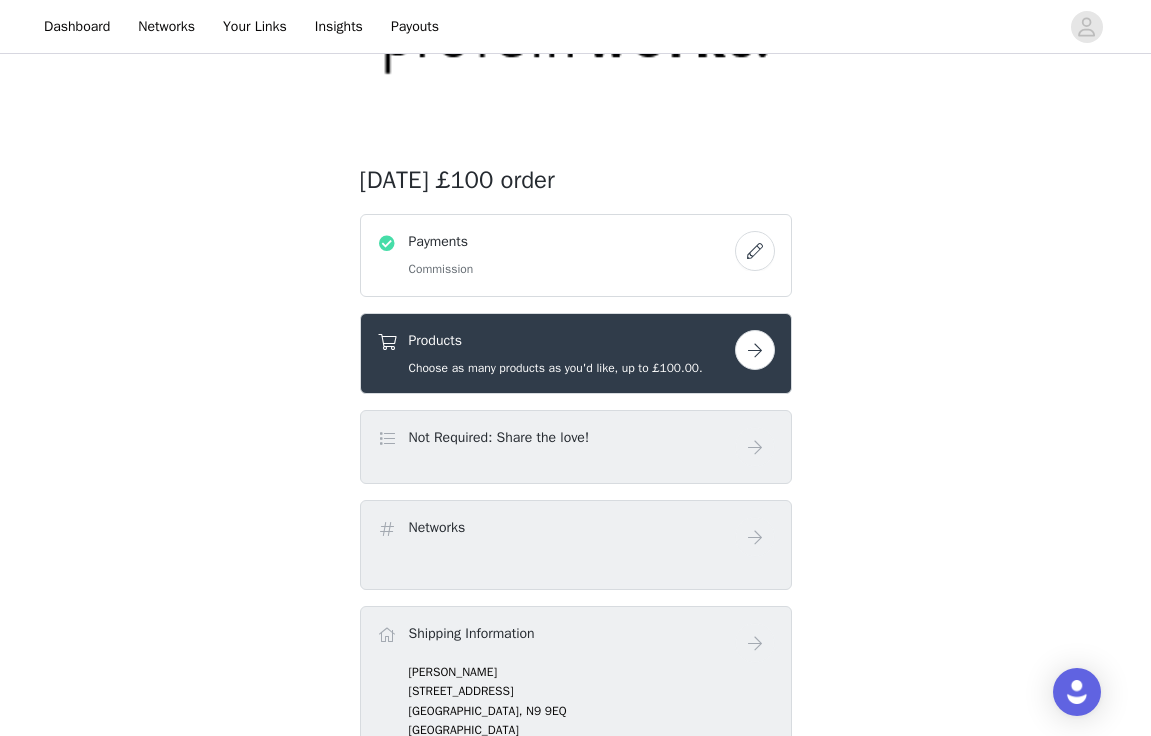 scroll, scrollTop: 202, scrollLeft: 0, axis: vertical 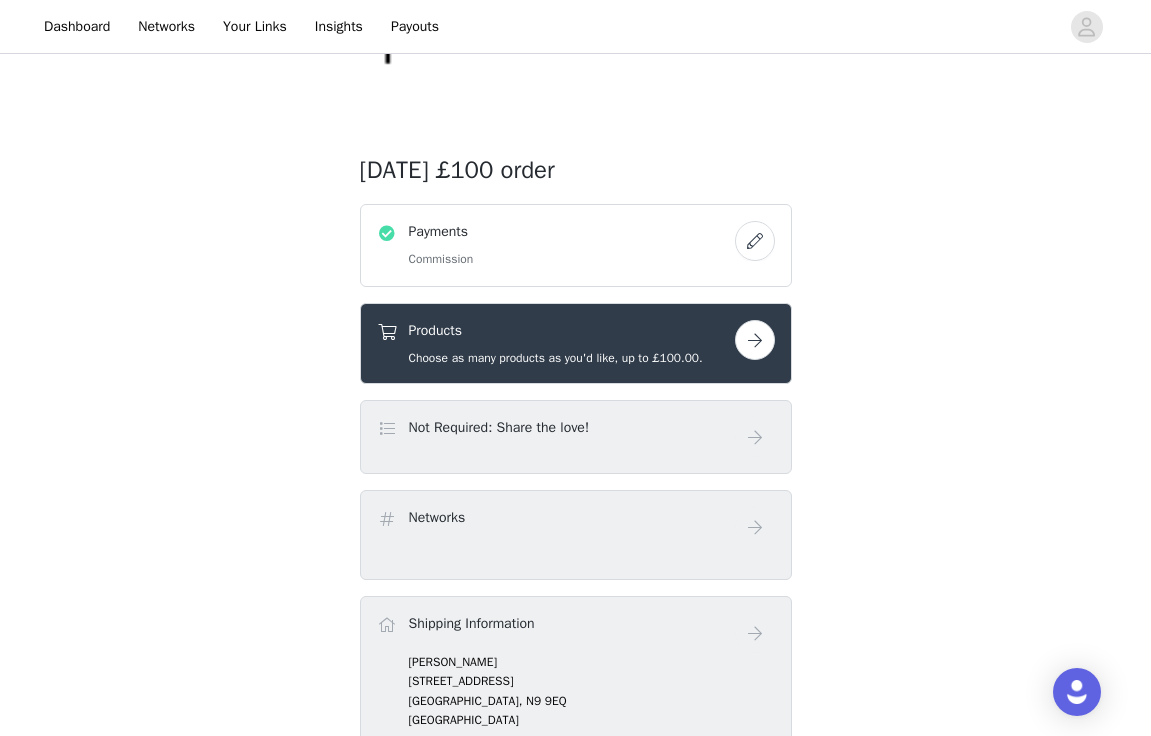 click at bounding box center [755, 340] 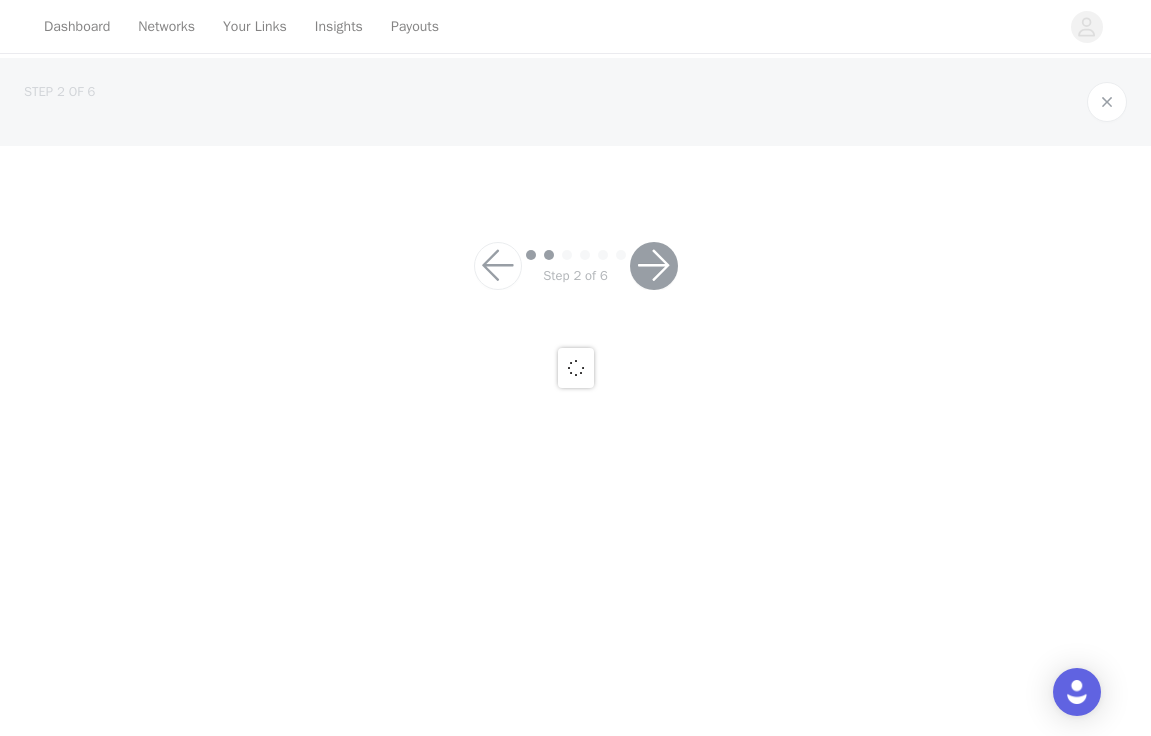 scroll, scrollTop: 0, scrollLeft: 0, axis: both 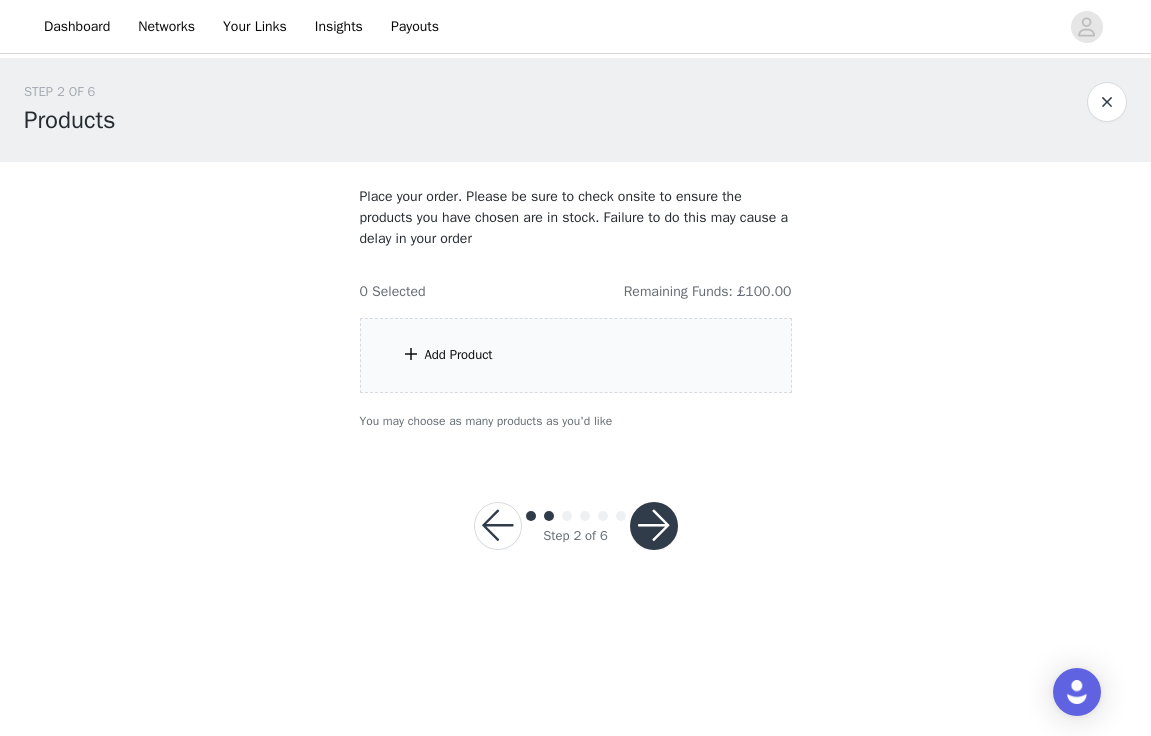 click on "Add Product" at bounding box center (576, 355) 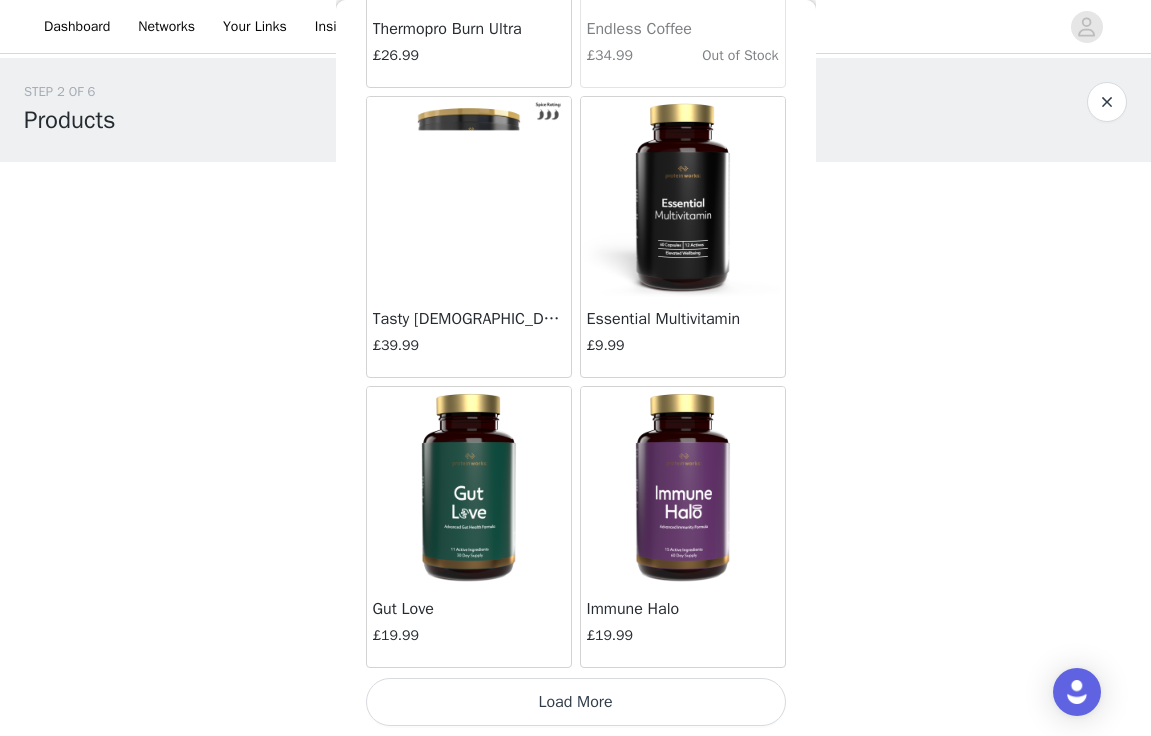 scroll, scrollTop: 2324, scrollLeft: 0, axis: vertical 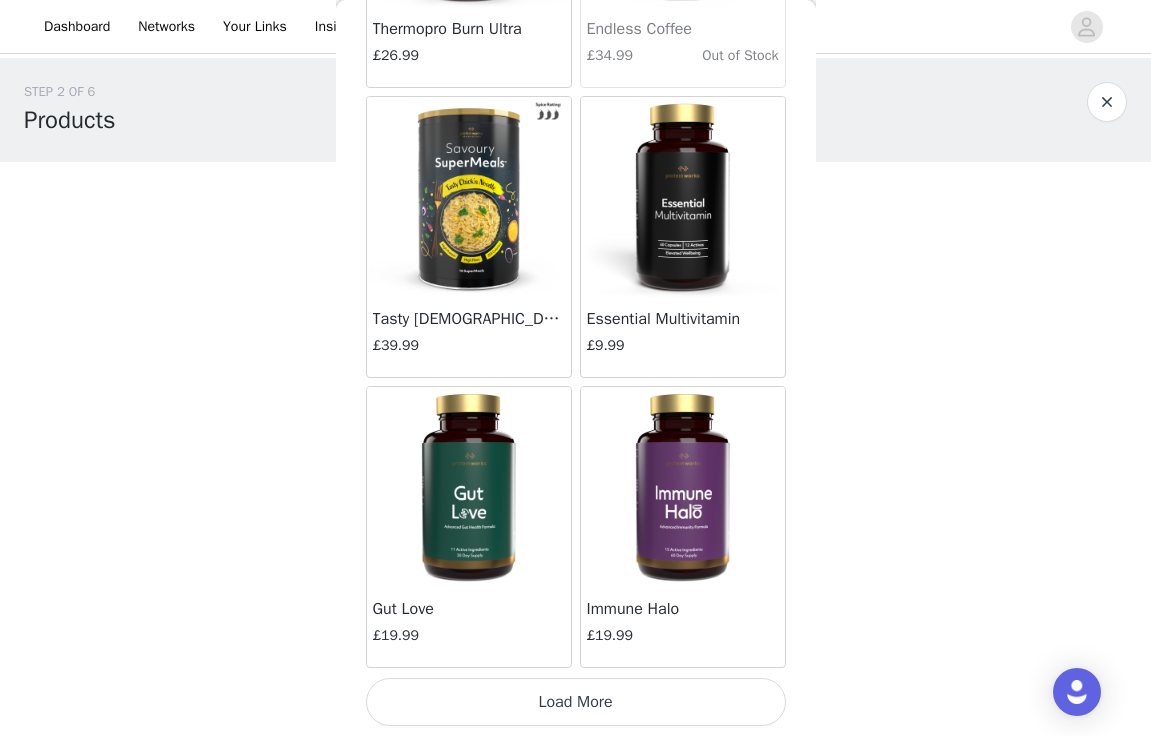click on "Load More" at bounding box center [576, 702] 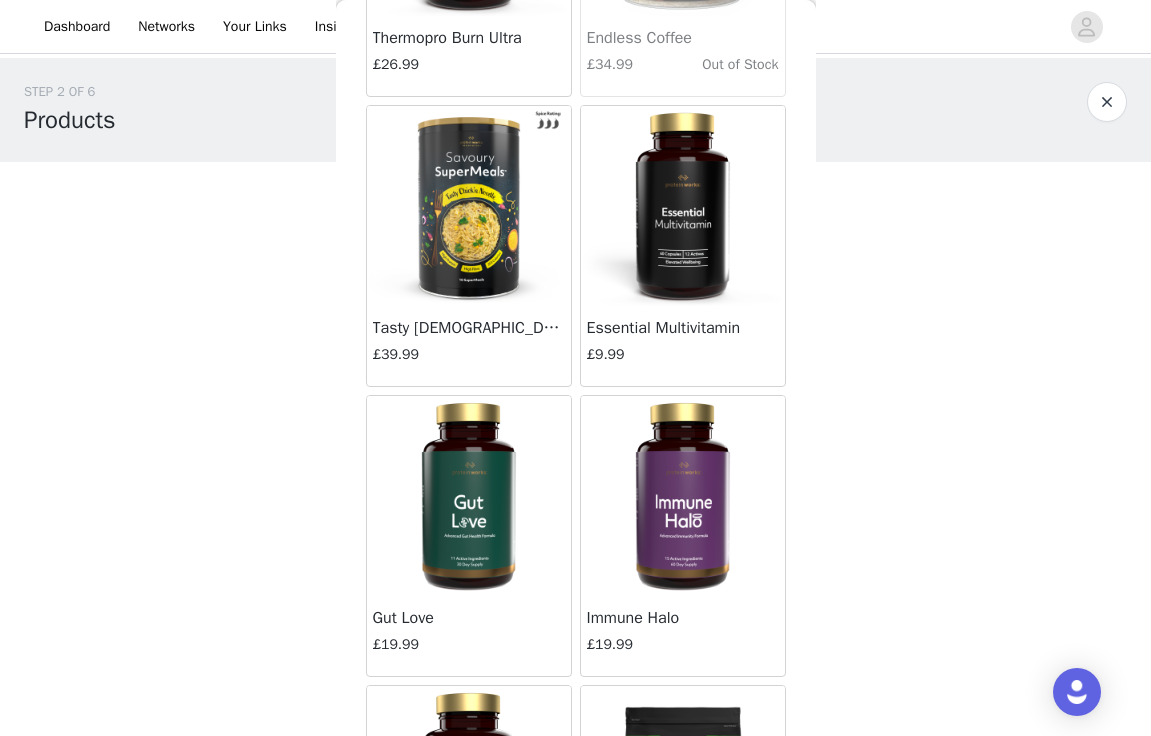 scroll, scrollTop: 0, scrollLeft: 0, axis: both 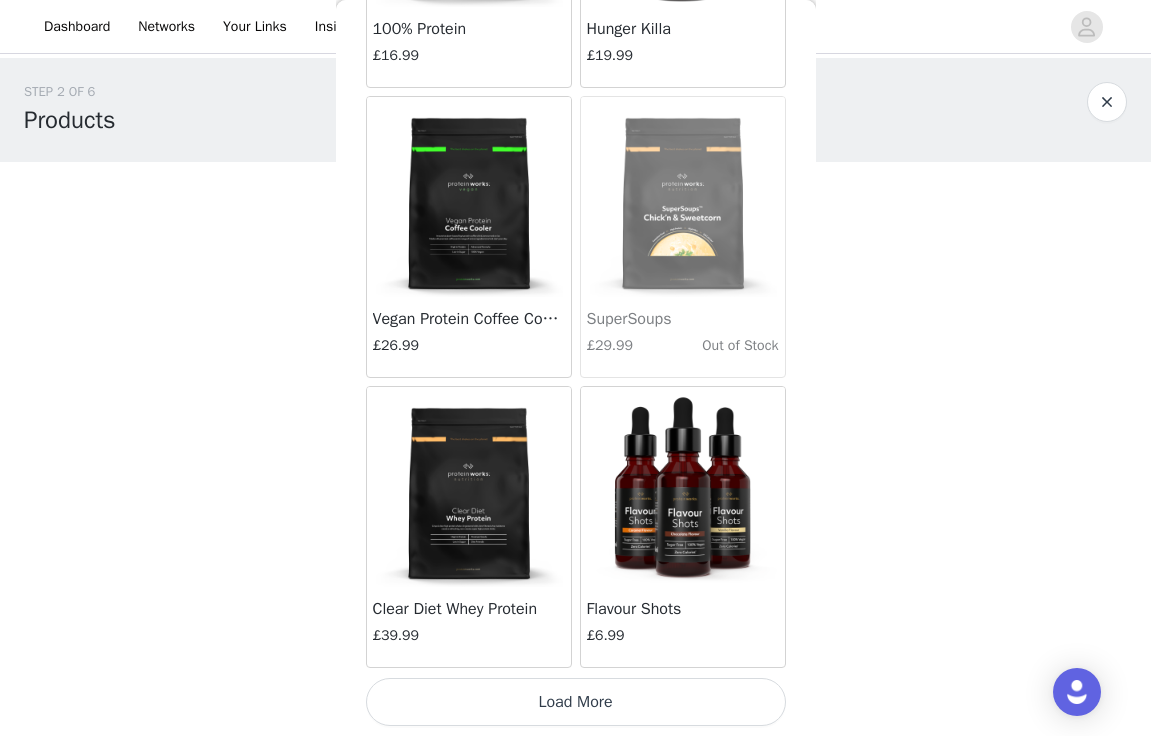 click on "Load More" at bounding box center [576, 702] 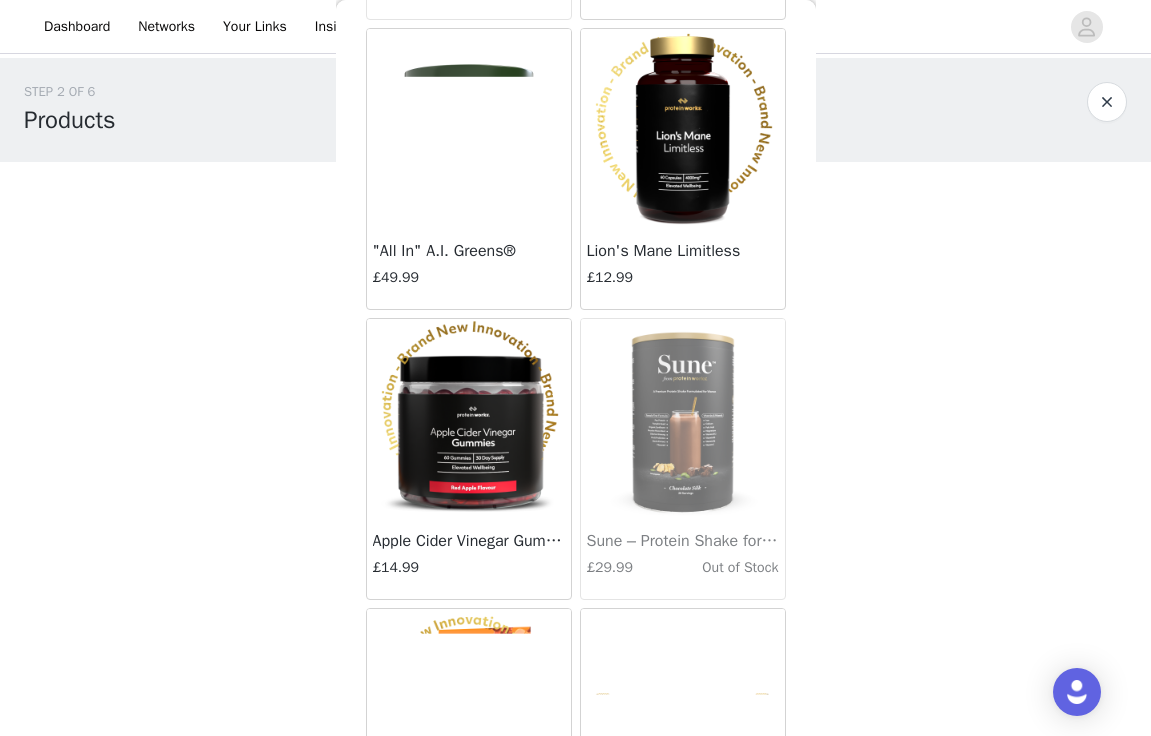 scroll, scrollTop: 7323, scrollLeft: 0, axis: vertical 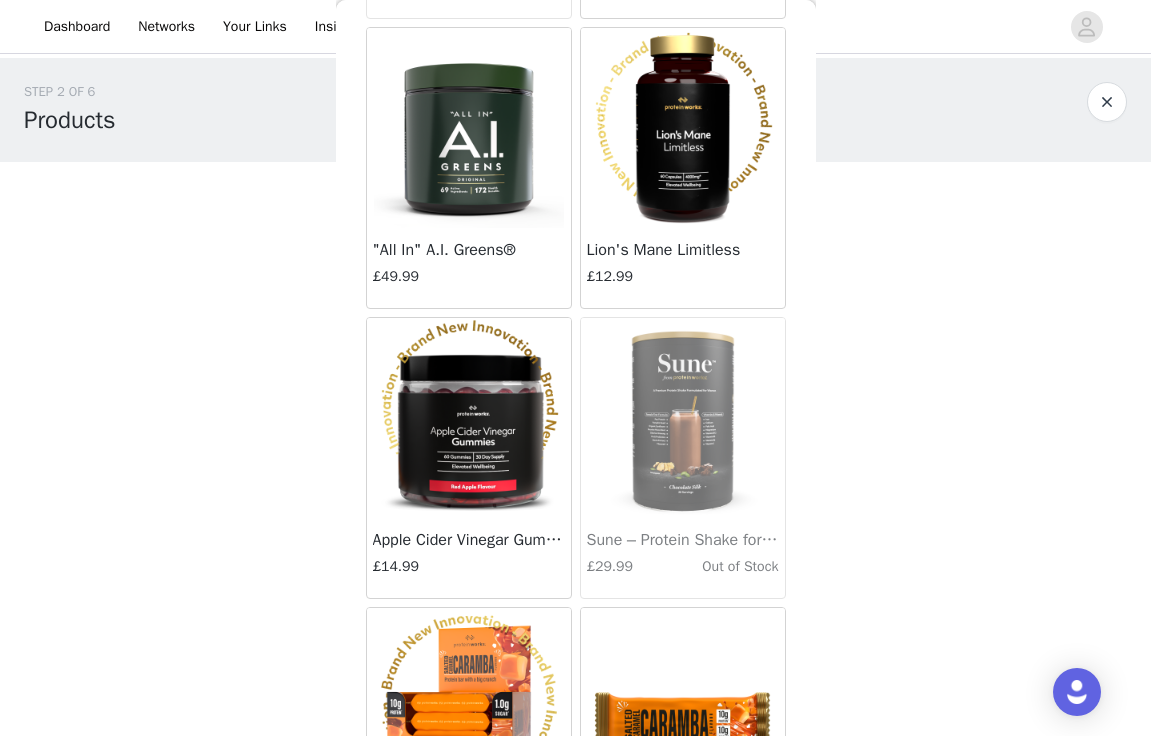 click at bounding box center (683, 418) 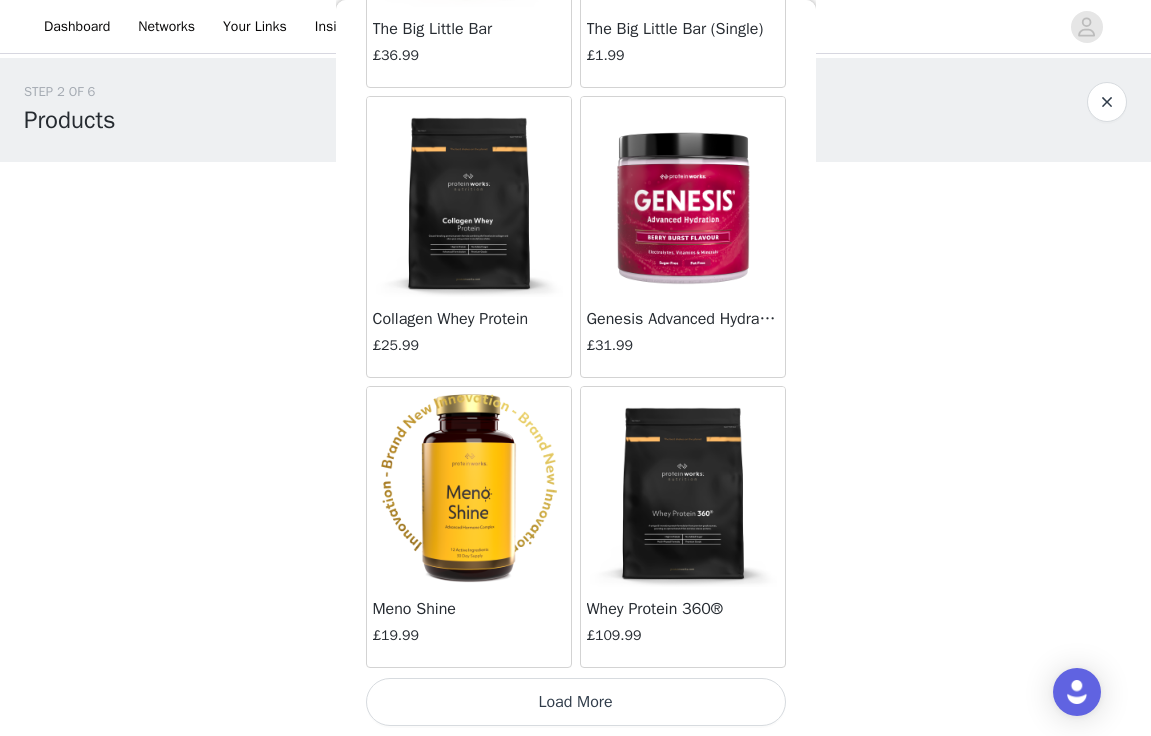 scroll, scrollTop: 8124, scrollLeft: 0, axis: vertical 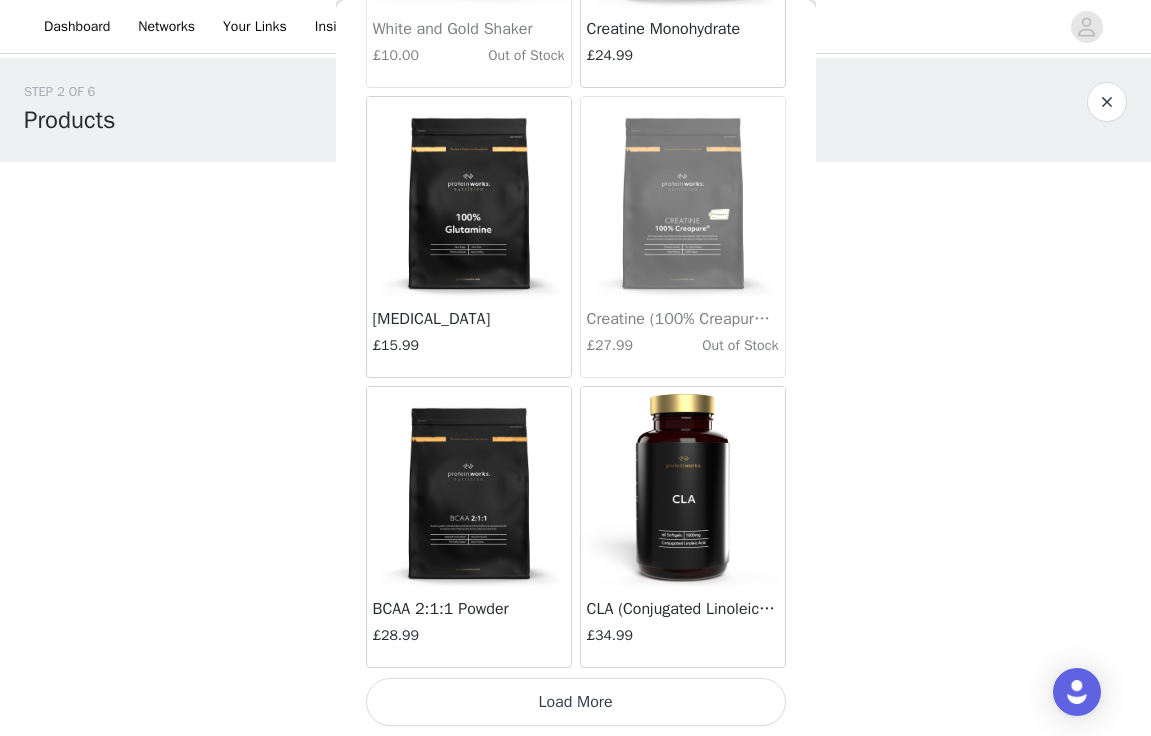 click on "Load More" at bounding box center [576, 702] 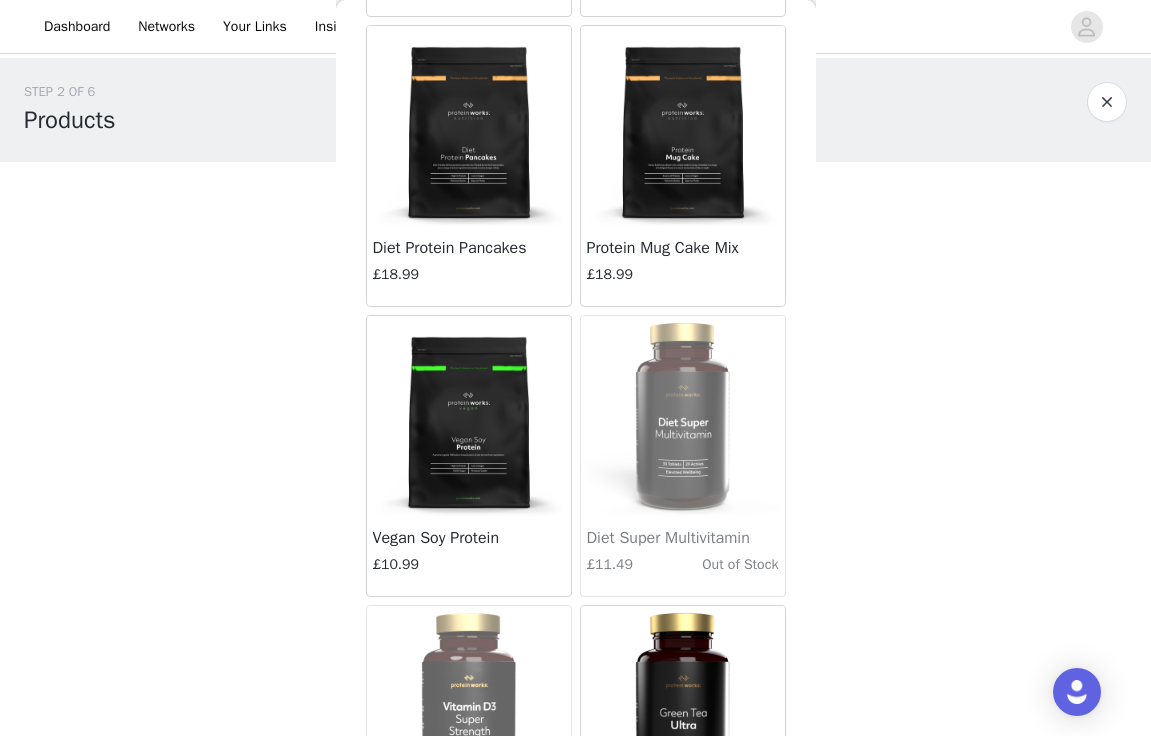 scroll, scrollTop: 12851, scrollLeft: 0, axis: vertical 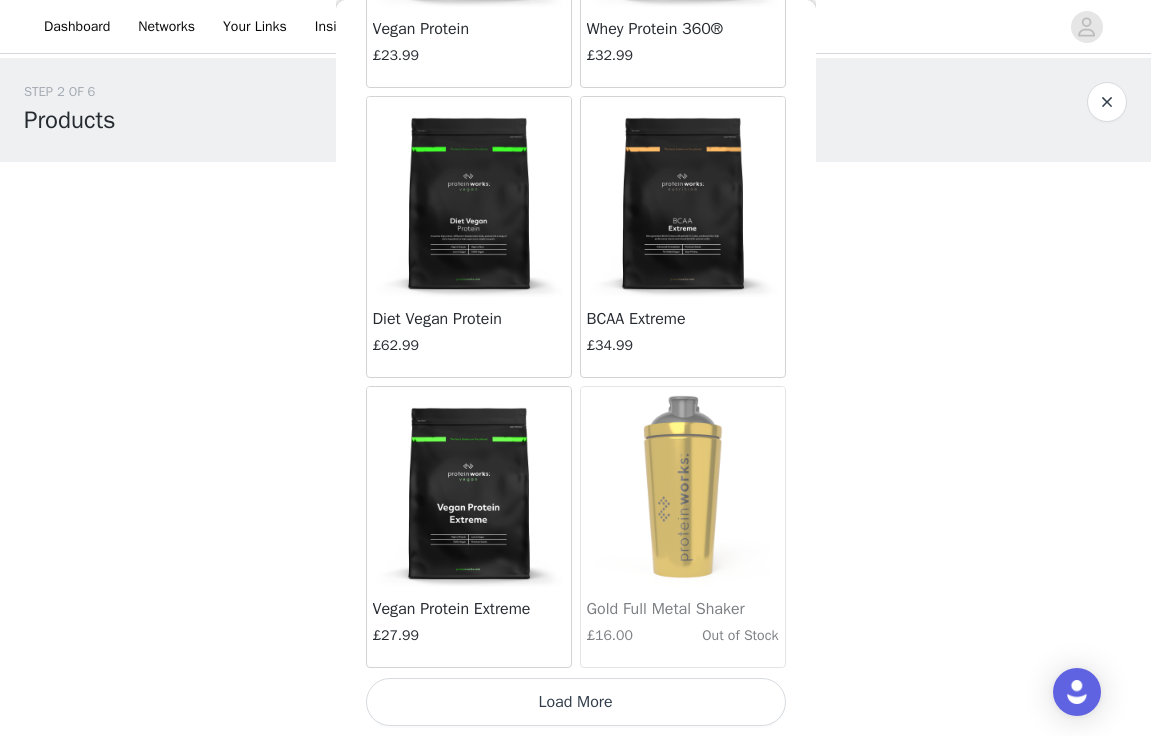click on "Load More" at bounding box center [576, 702] 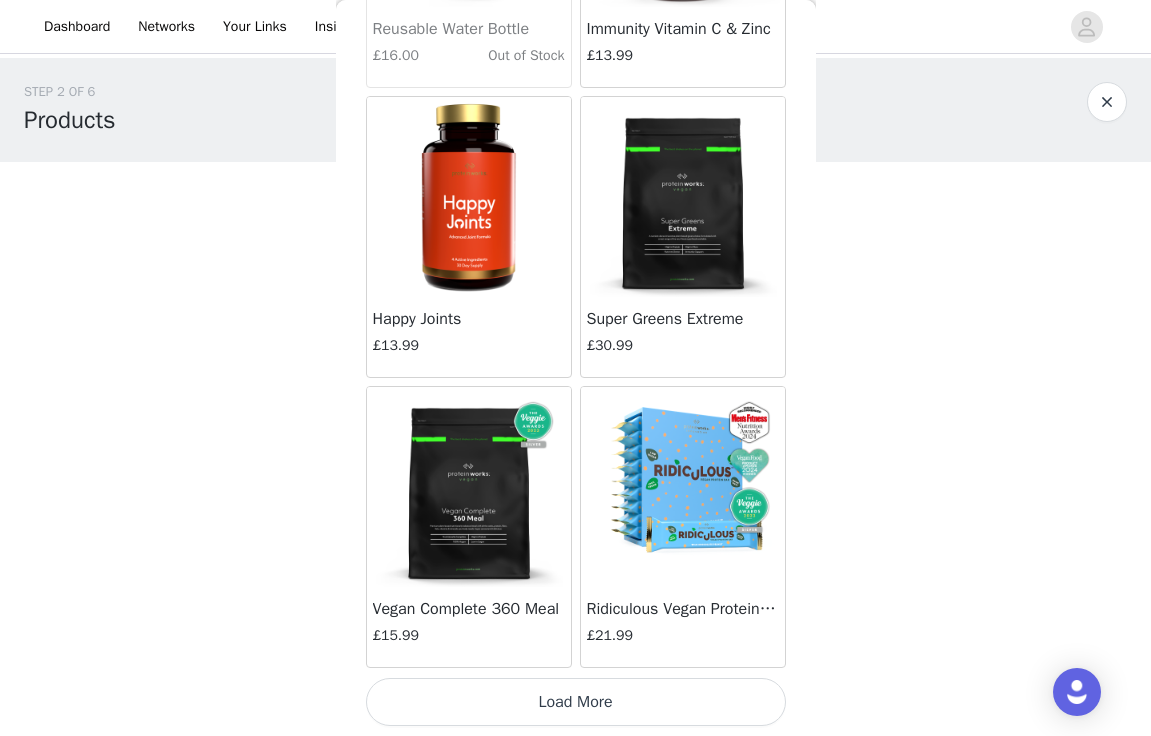 scroll, scrollTop: 16824, scrollLeft: 0, axis: vertical 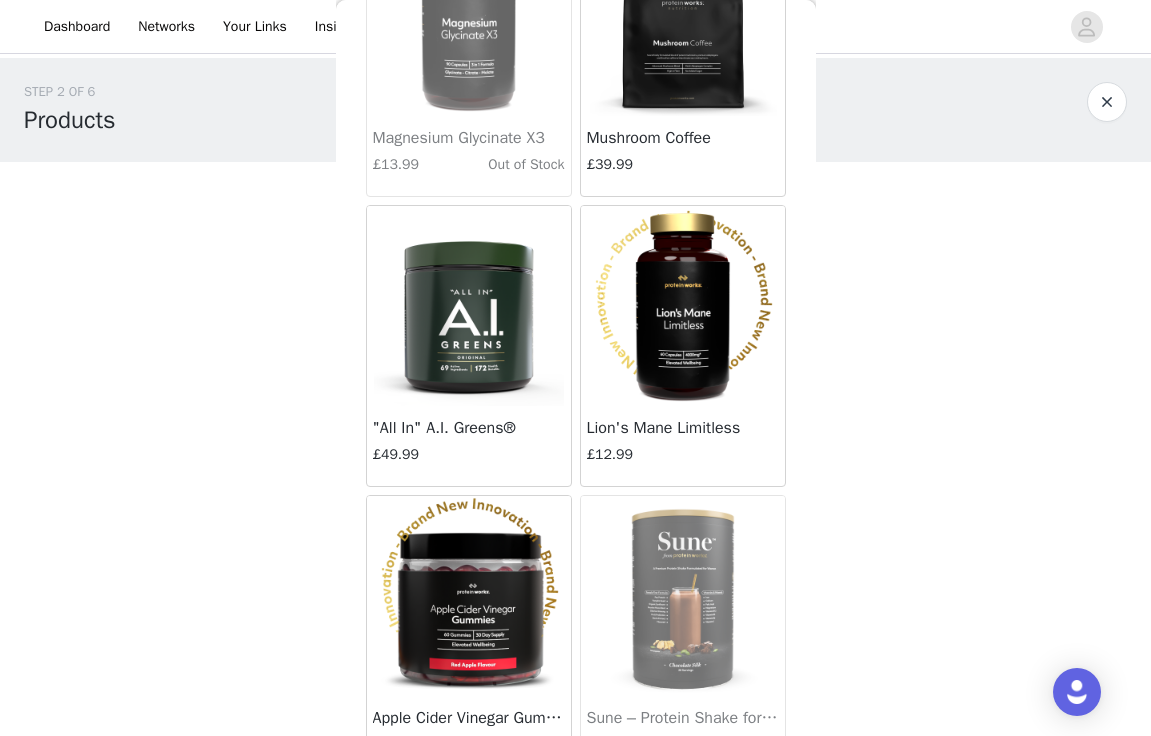 click at bounding box center (469, 306) 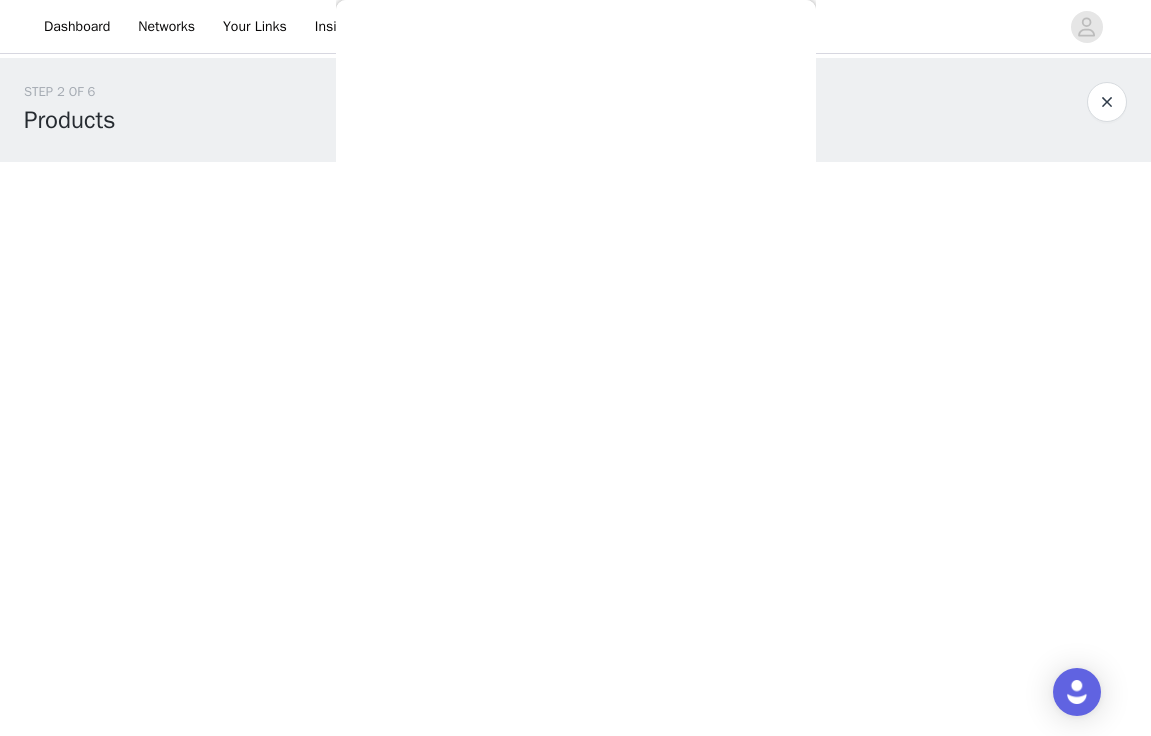 scroll, scrollTop: 0, scrollLeft: 0, axis: both 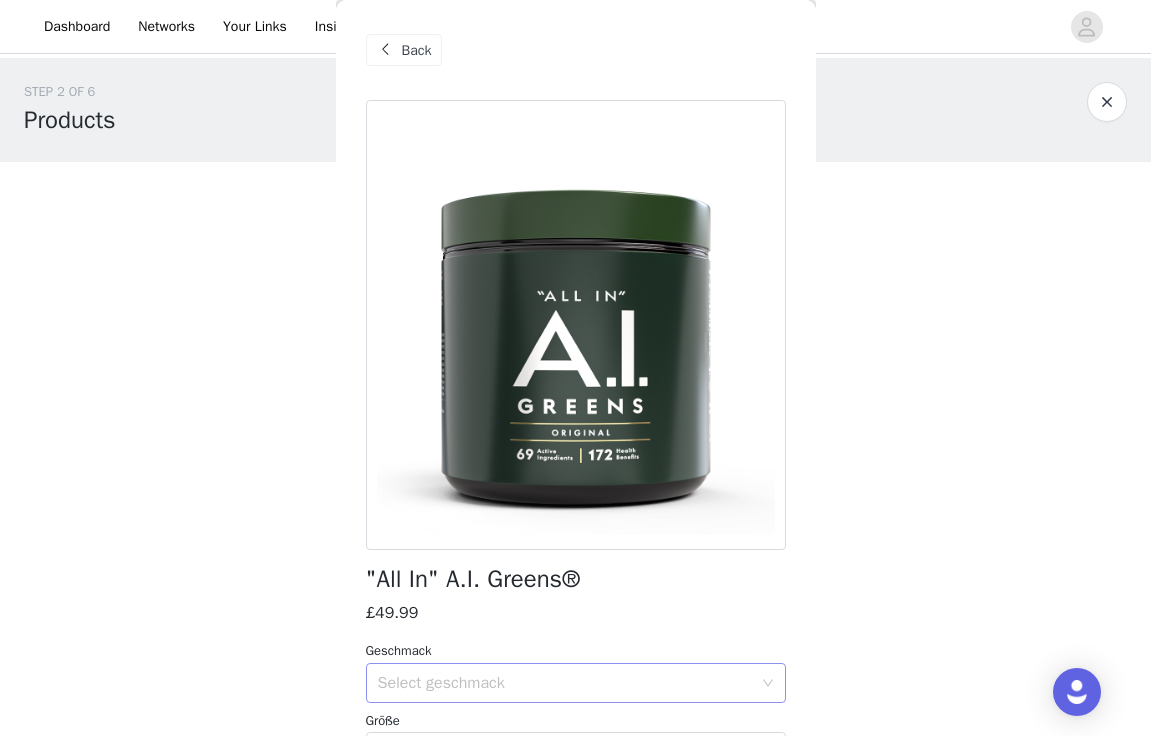 click on "Select geschmack" at bounding box center [565, 683] 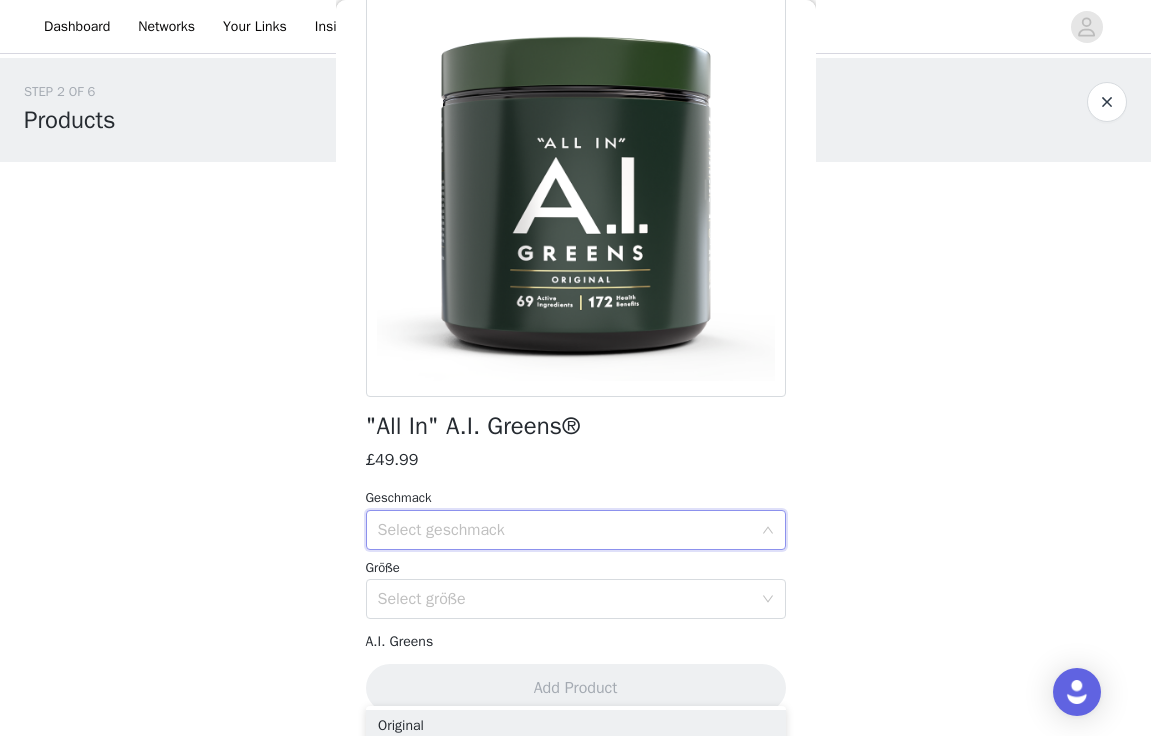 scroll, scrollTop: 152, scrollLeft: 0, axis: vertical 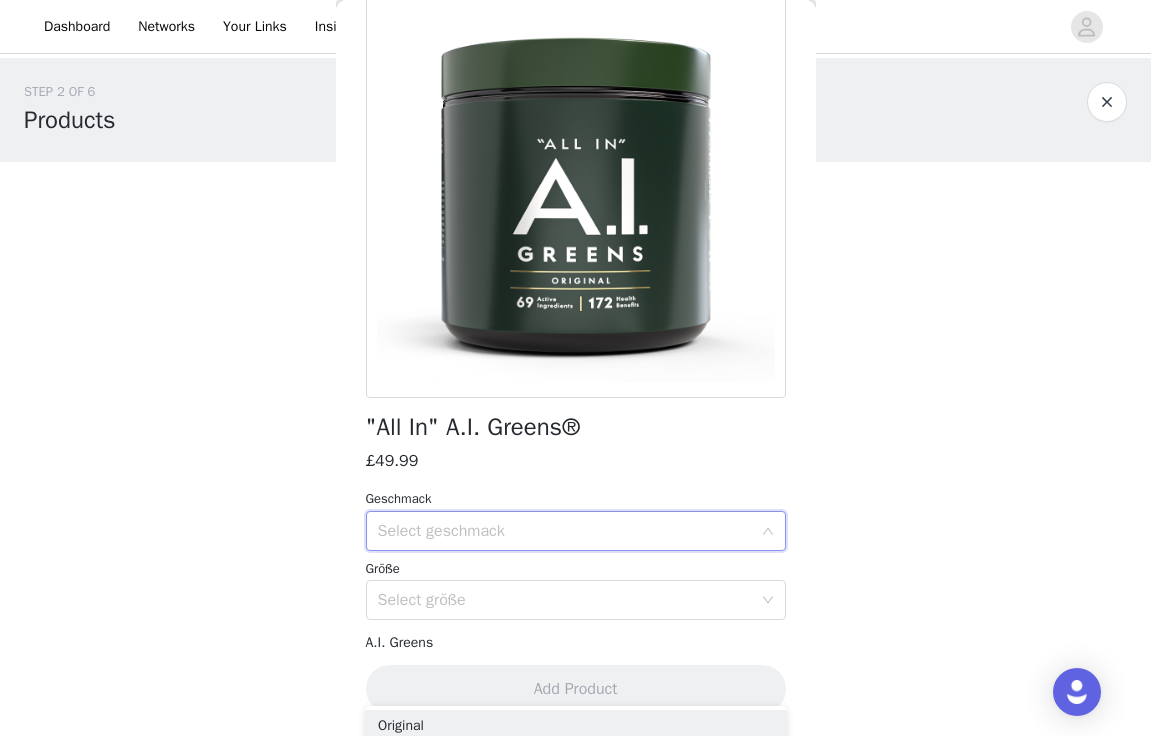click on "Select geschmack" at bounding box center (565, 531) 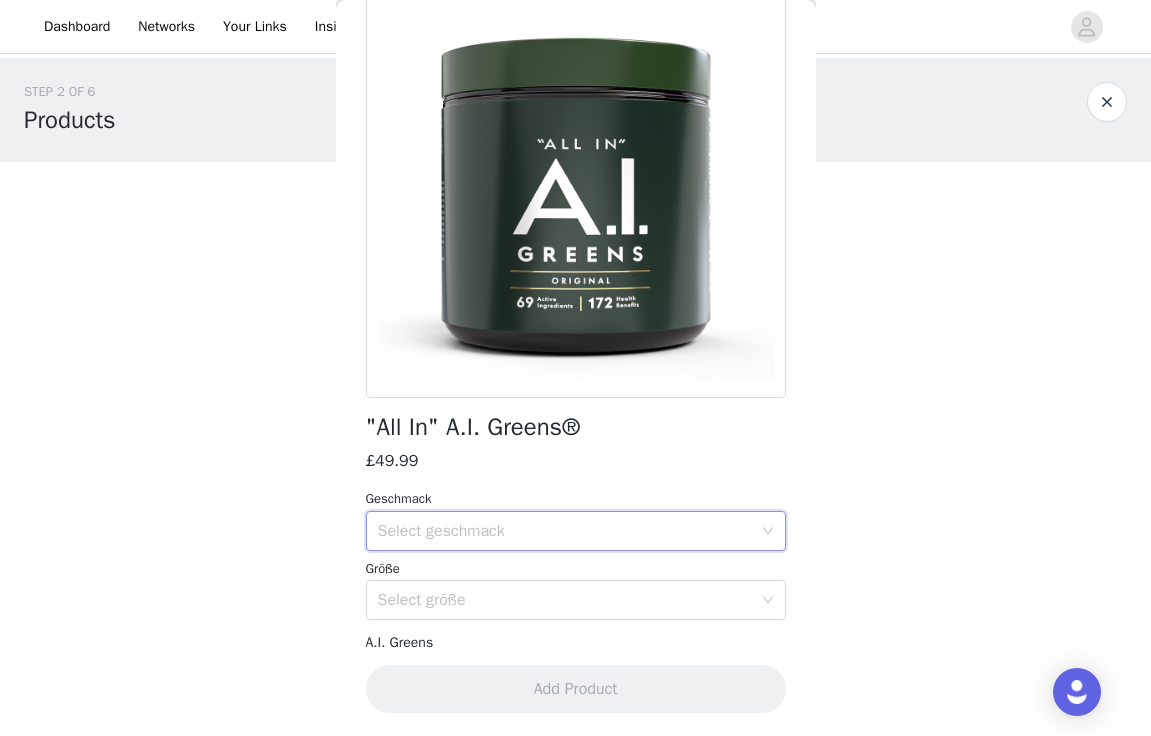 click on "Select geschmack" at bounding box center (565, 531) 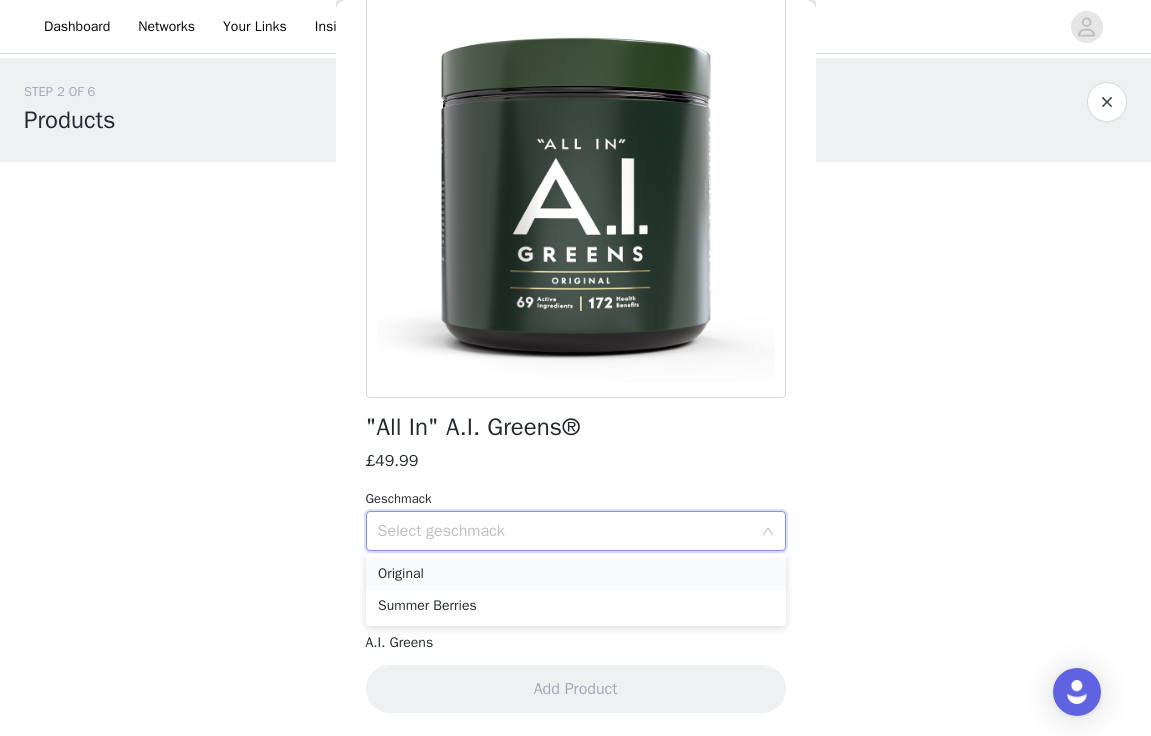 click on "Original" at bounding box center (576, 574) 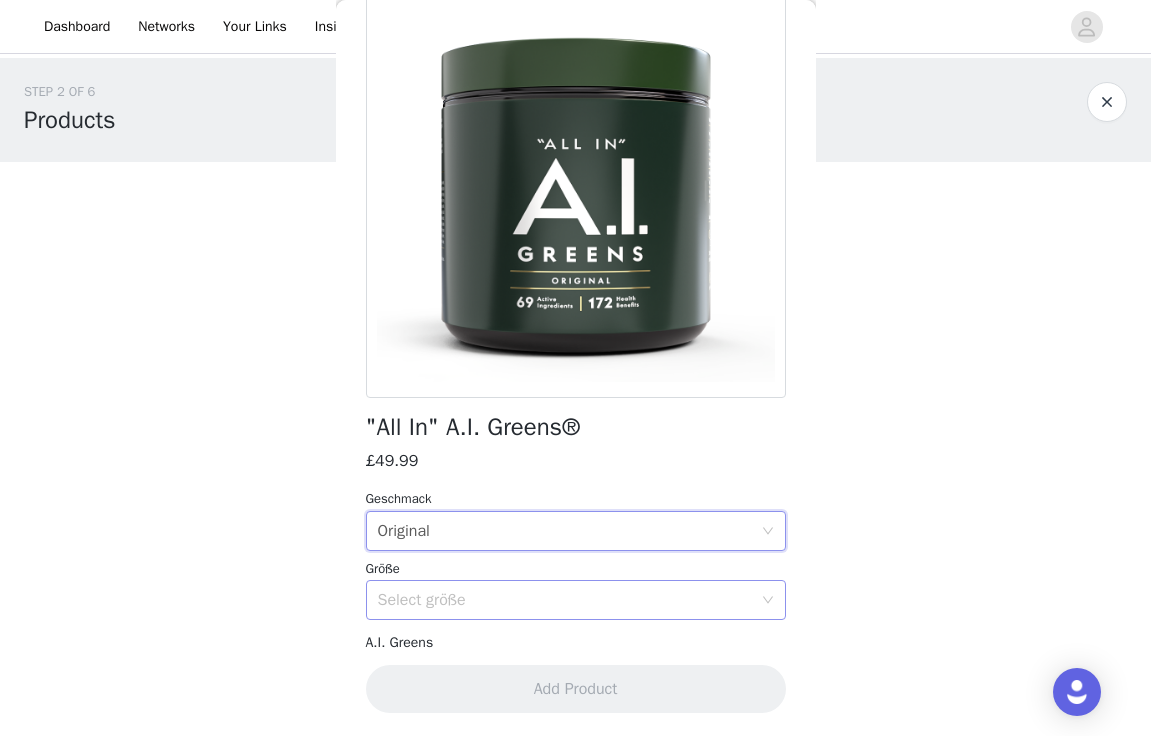 click on "Select größe" at bounding box center [565, 600] 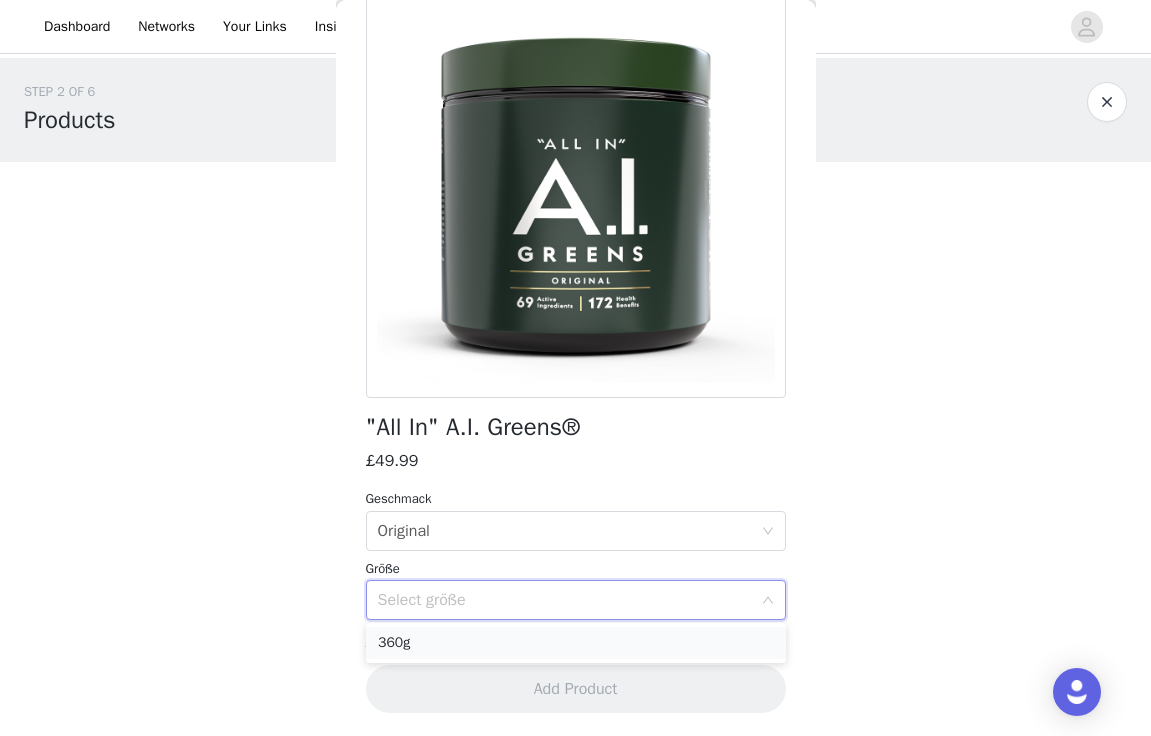 click on "360g" at bounding box center (576, 643) 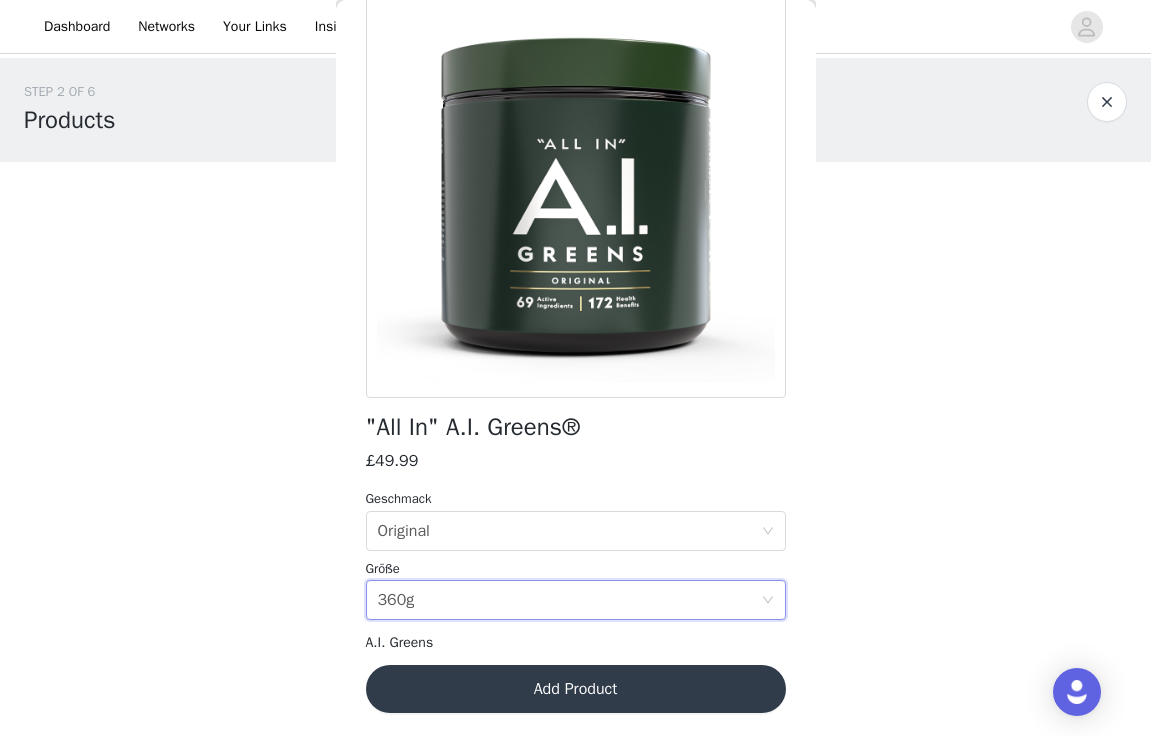 scroll, scrollTop: 0, scrollLeft: 0, axis: both 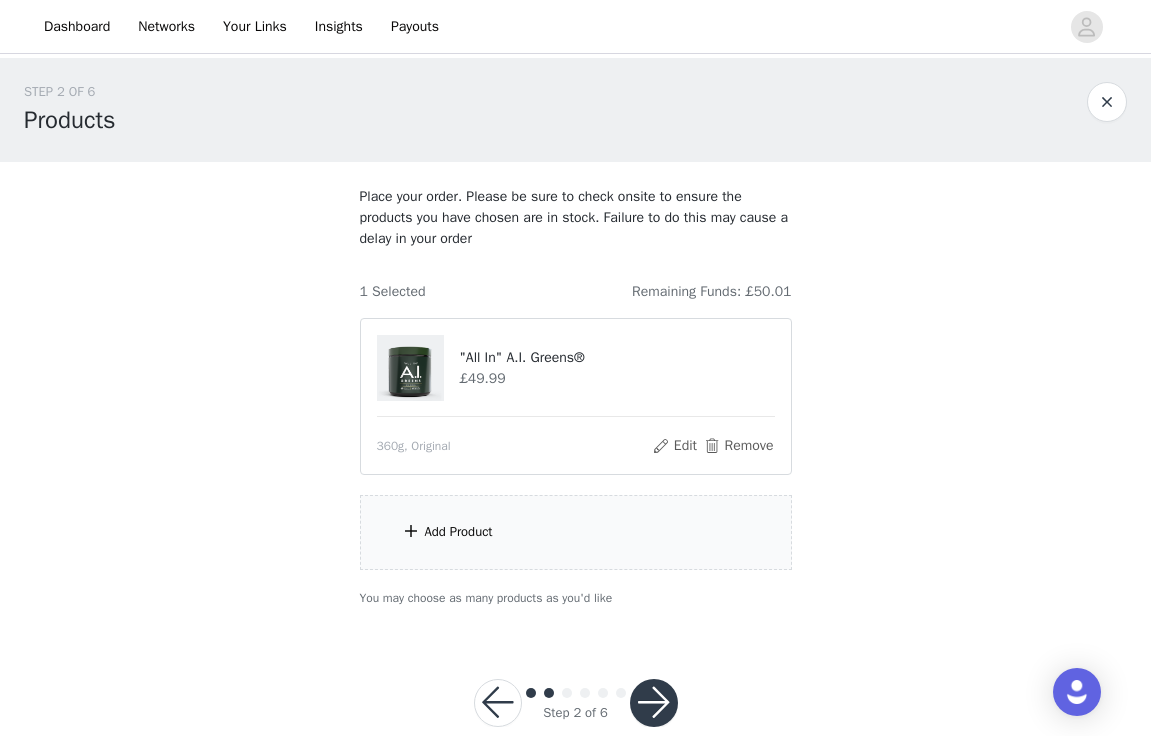click on "Add Product" at bounding box center [576, 532] 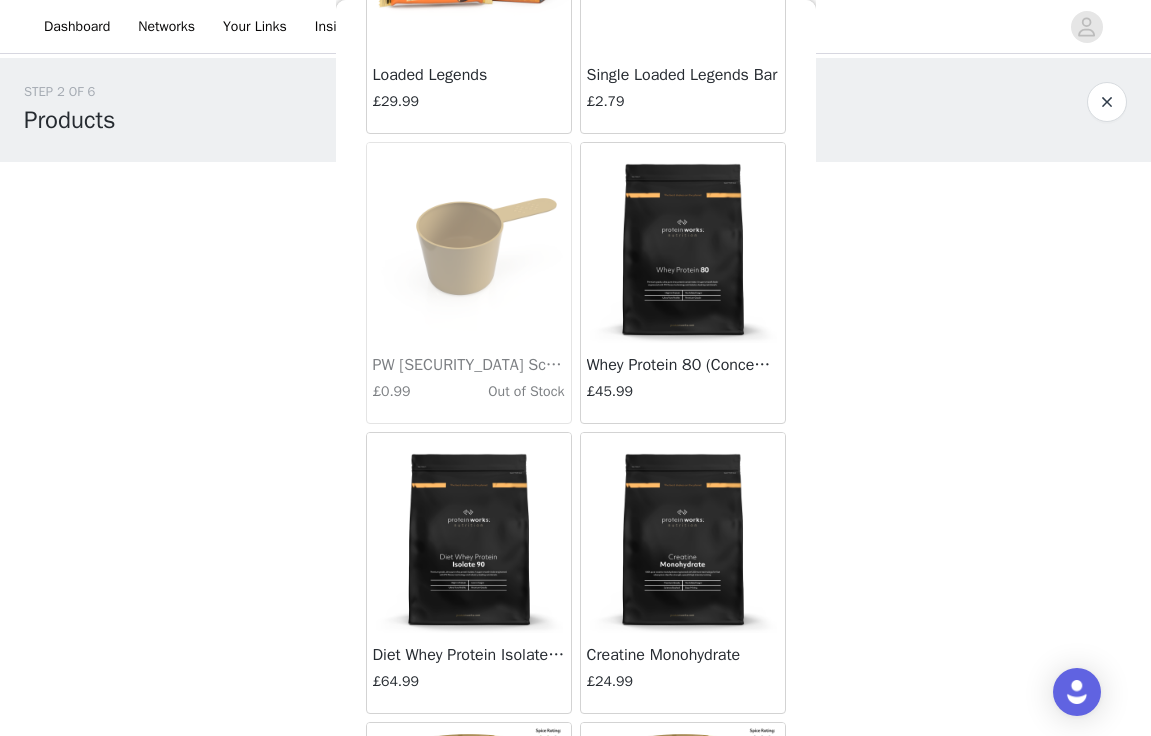 scroll, scrollTop: 3437, scrollLeft: 0, axis: vertical 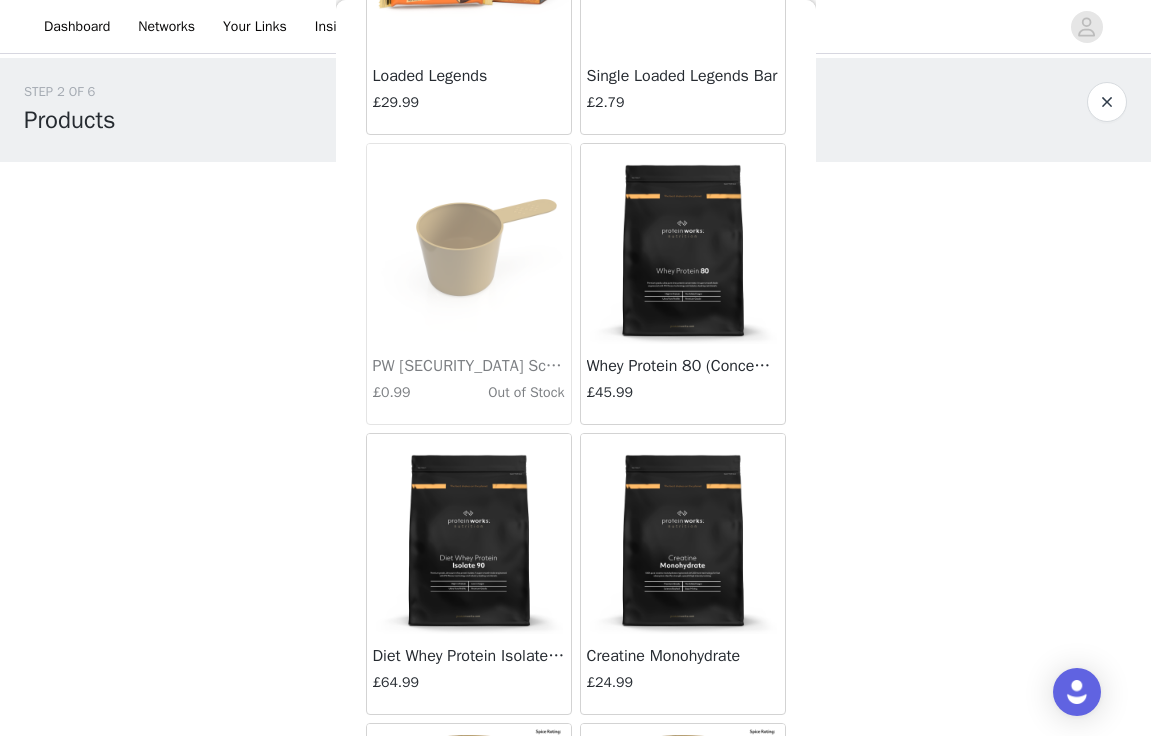 click at bounding box center (683, 244) 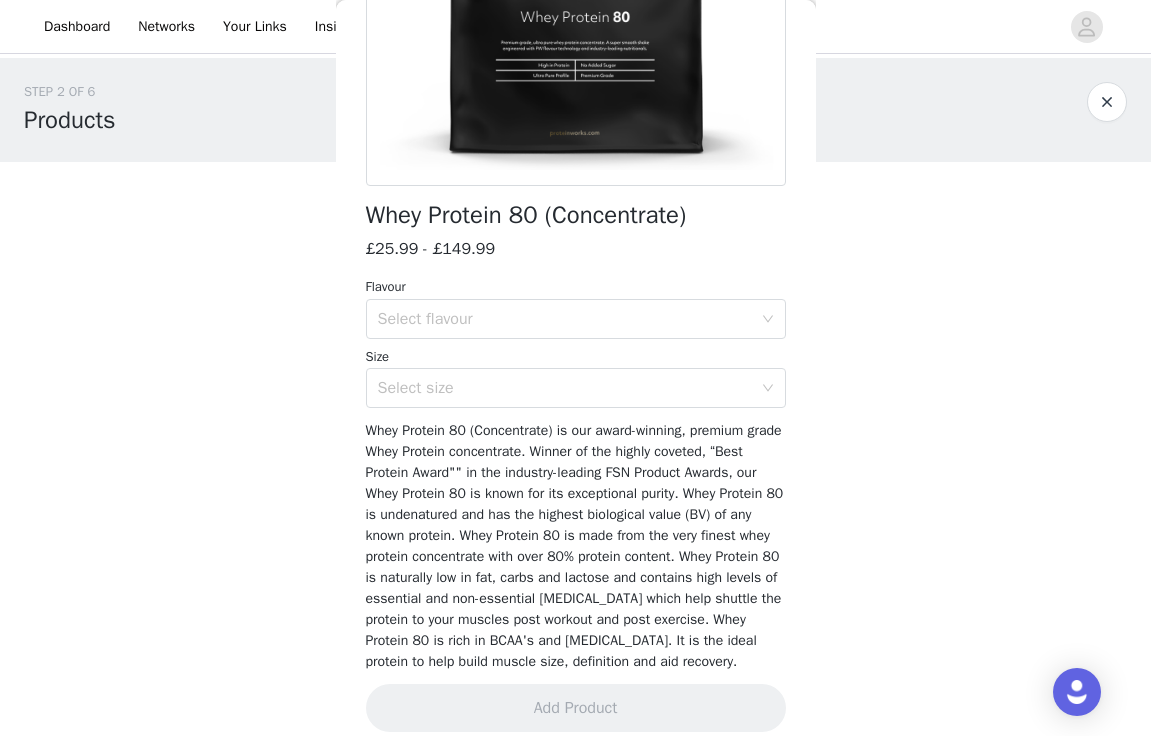 scroll, scrollTop: 384, scrollLeft: 0, axis: vertical 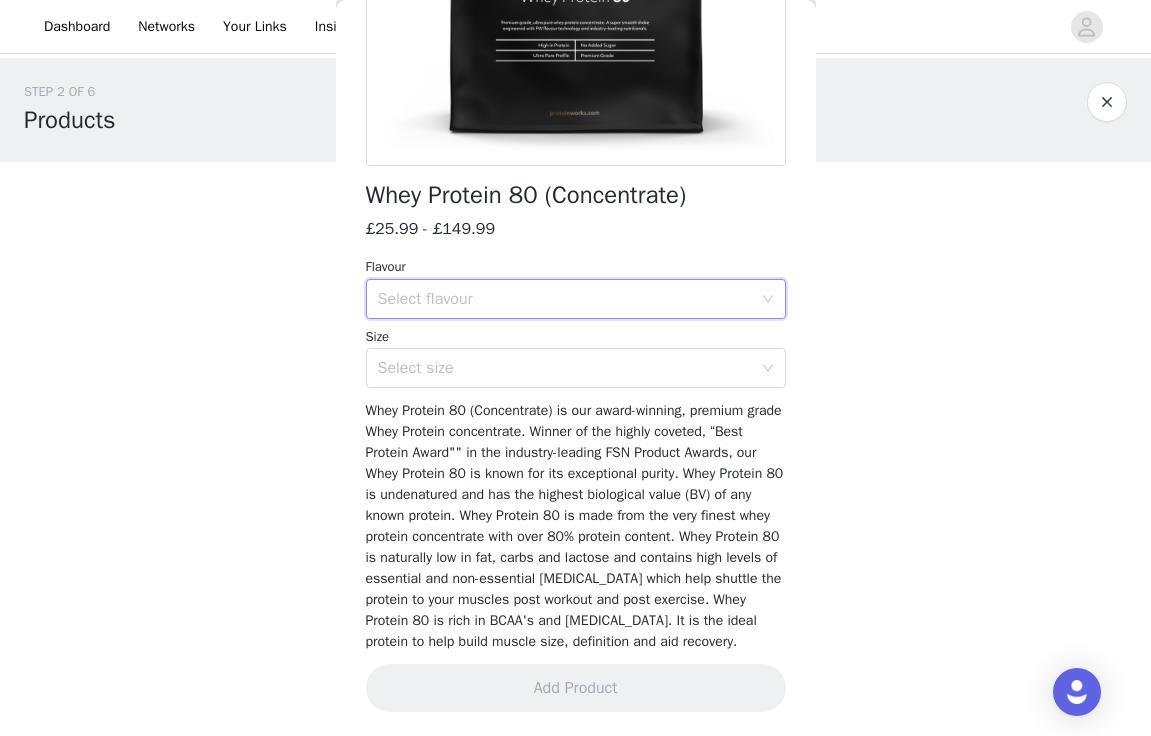 click on "Select flavour" at bounding box center [569, 299] 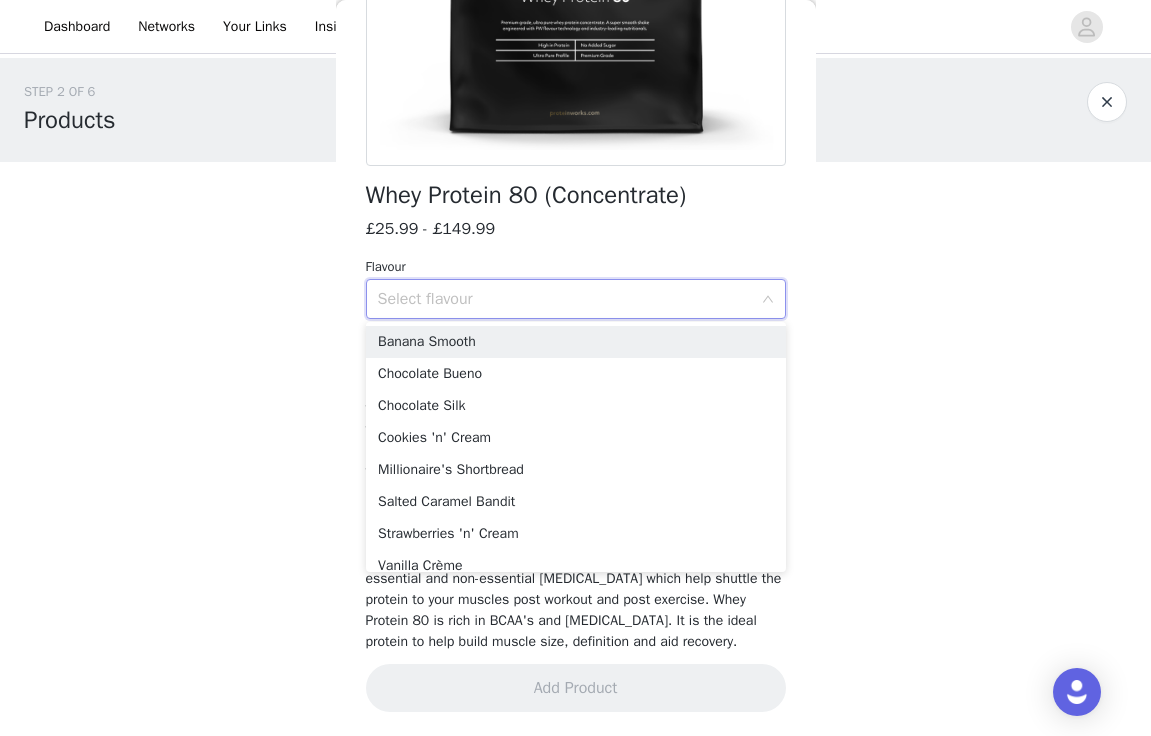 click on "Whey Protein 80 (Concentrate)       £25.99 - £149.99         Flavour   Select flavour Size   Select size   Whey Protein 80 (Concentrate) is our award-winning, premium grade Whey Protein concentrate. Winner of the highly coveted, “Best Protein Award"" in the industry-leading FSN Product Awards, our Whey Protein 80 is known for its exceptional purity. Whey Protein 80 is undenatured and has the highest biological value (BV) of any known protein. Whey Protein 80 is made from the very finest whey protein concentrate with over 80% protein content. Whey Protein 80 is naturally low in fat, carbs and lactose and contains high levels of essential and non-essential [MEDICAL_DATA] which help shuttle the protein to your muscles post workout and post exercise. Whey Protein 80 is rich in BCAA's and [MEDICAL_DATA]. It is the ideal protein to help build muscle size, definition and aid recovery.   Add Product" at bounding box center [576, 226] 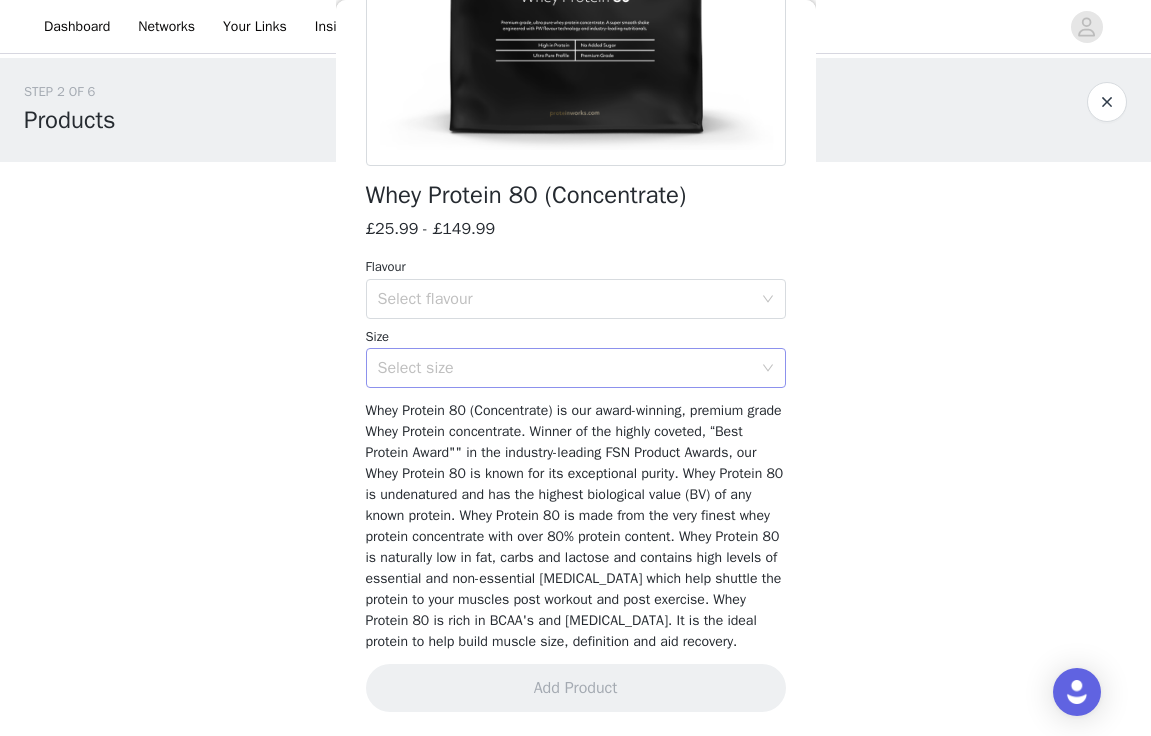 click on "Select size" at bounding box center (565, 368) 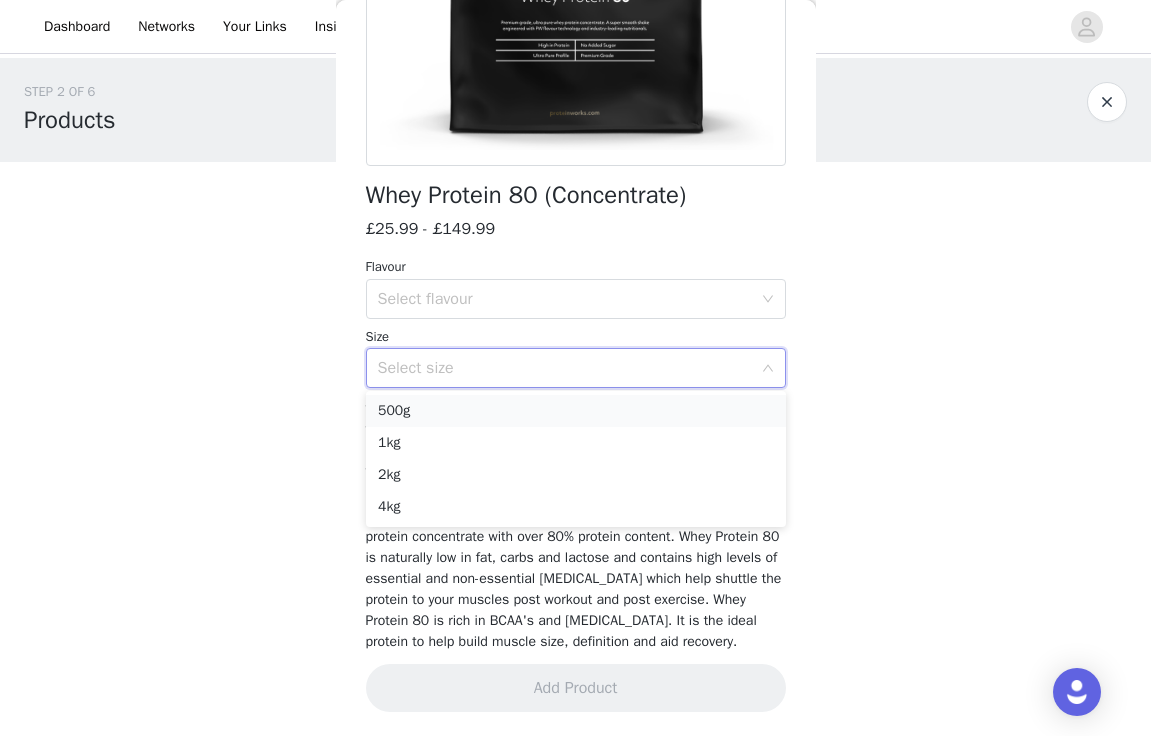 click on "500g" at bounding box center [576, 411] 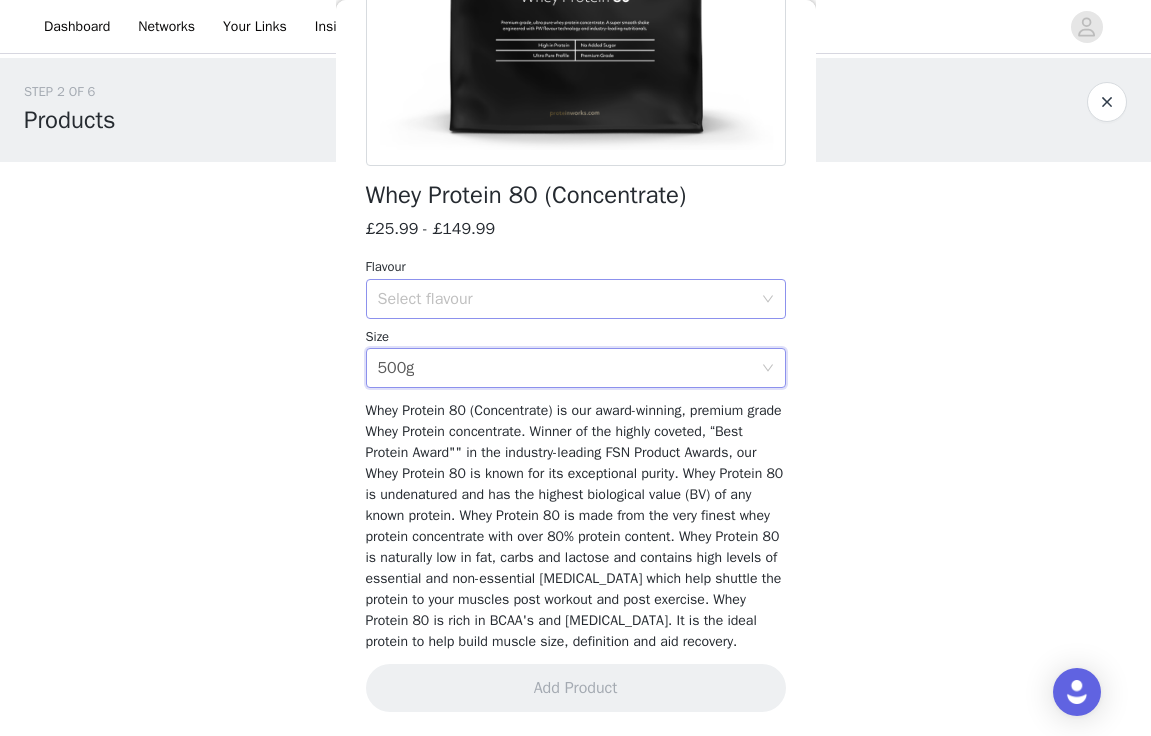 click on "Select flavour" at bounding box center (565, 299) 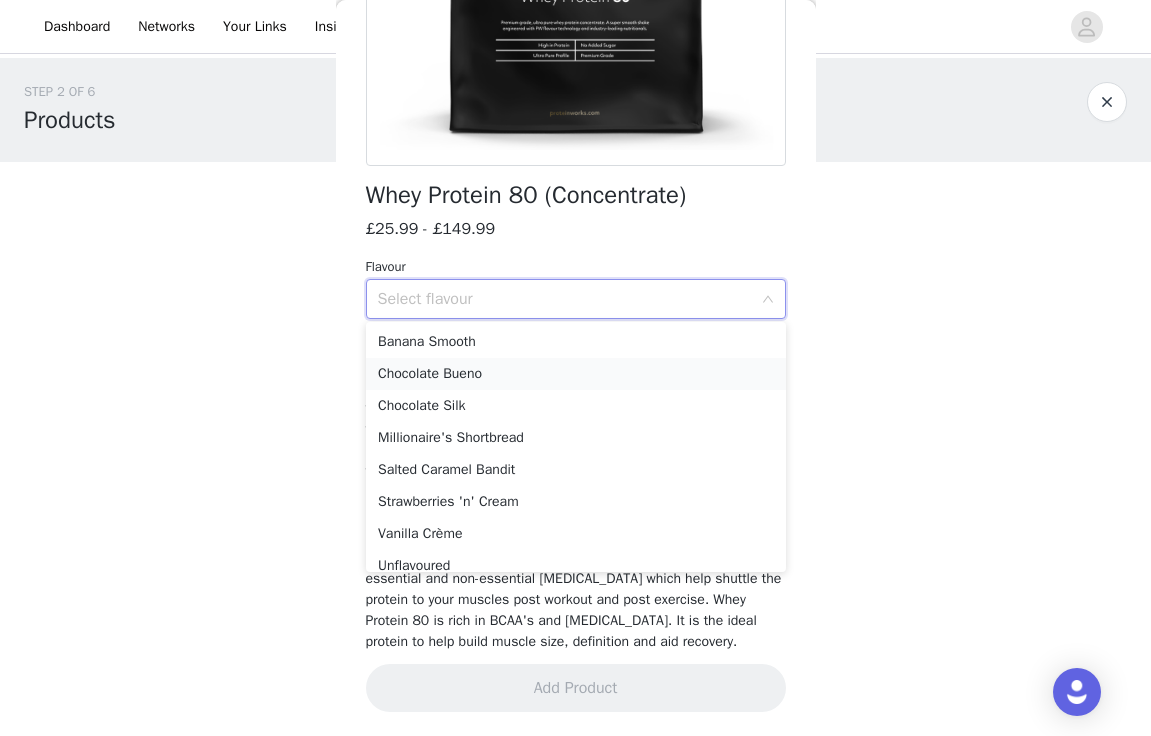 click on "Chocolate Bueno" at bounding box center (576, 374) 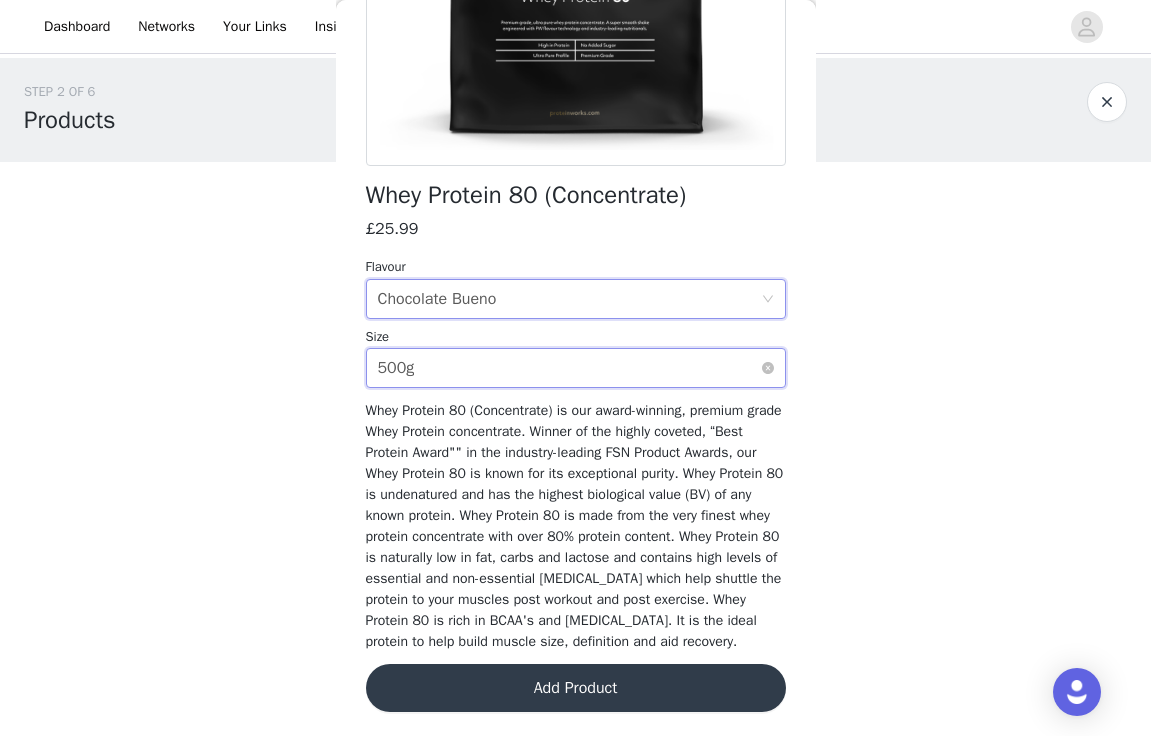 click on "Select size 500g" at bounding box center [569, 368] 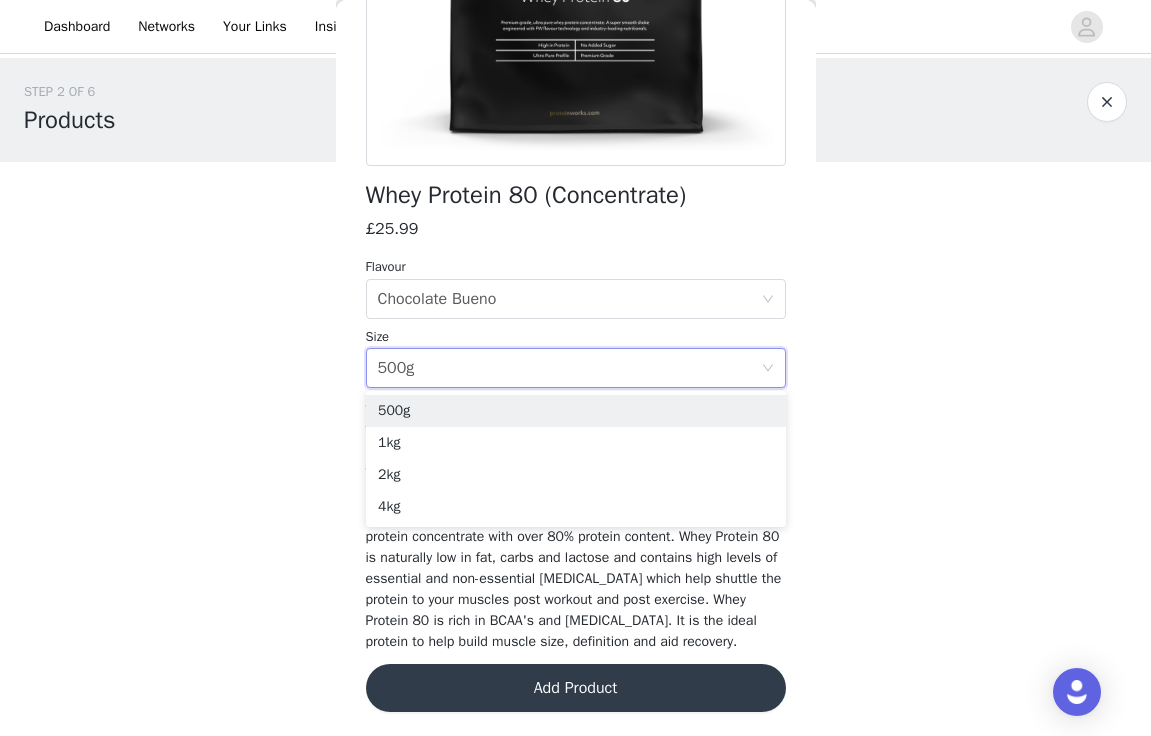 click on "Whey Protein 80 (Concentrate) is our award-winning, premium grade Whey Protein concentrate. Winner of the highly coveted, “Best Protein Award"" in the industry-leading FSN Product Awards, our Whey Protein 80 is known for its exceptional purity. Whey Protein 80 is undenatured and has the highest biological value (BV) of any known protein. Whey Protein 80 is made from the very finest whey protein concentrate with over 80% protein content. Whey Protein 80 is naturally low in fat, carbs and lactose and contains high levels of essential and non-essential [MEDICAL_DATA] which help shuttle the protein to your muscles post workout and post exercise. Whey Protein 80 is rich in BCAA's and [MEDICAL_DATA]. It is the ideal protein to help build muscle size, definition and aid recovery." at bounding box center [575, 526] 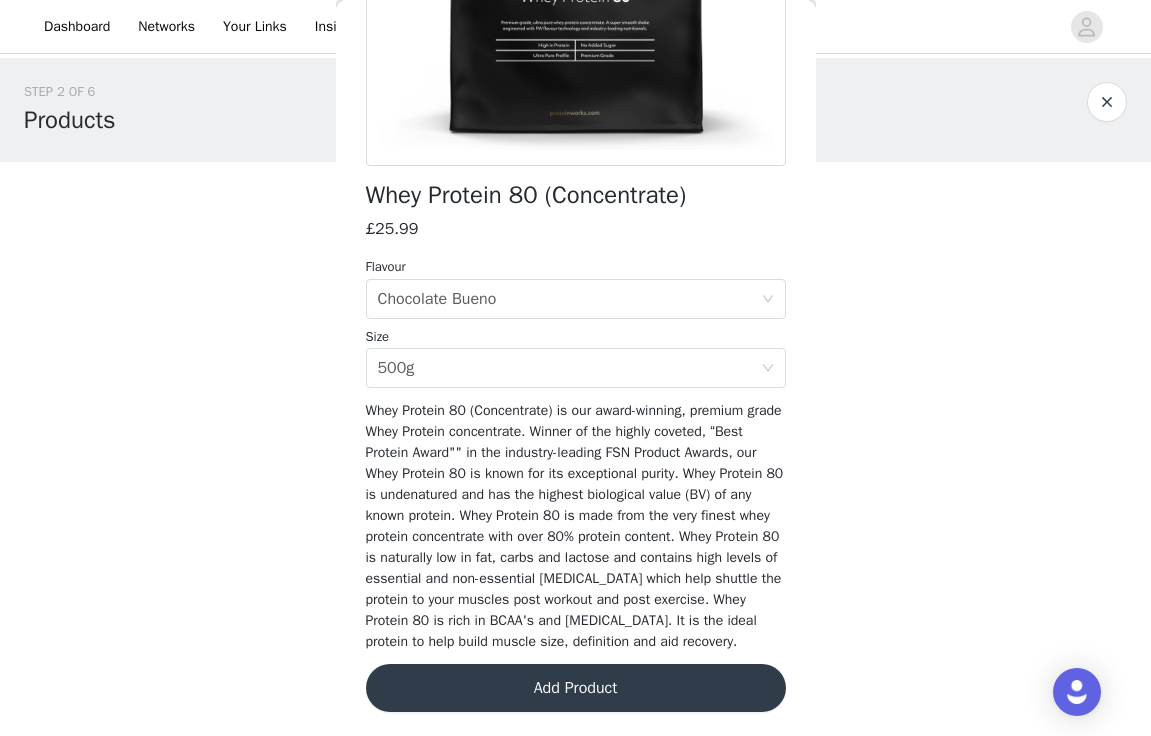 click on "Add Product" at bounding box center [576, 688] 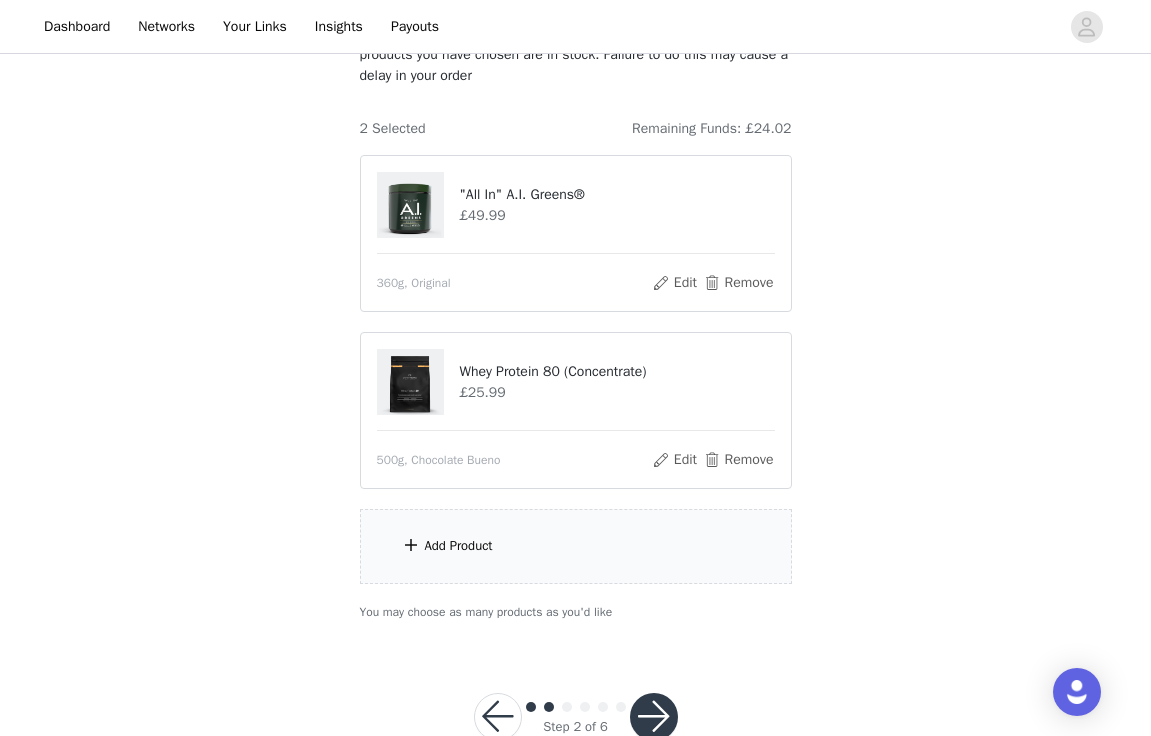 scroll, scrollTop: 162, scrollLeft: 0, axis: vertical 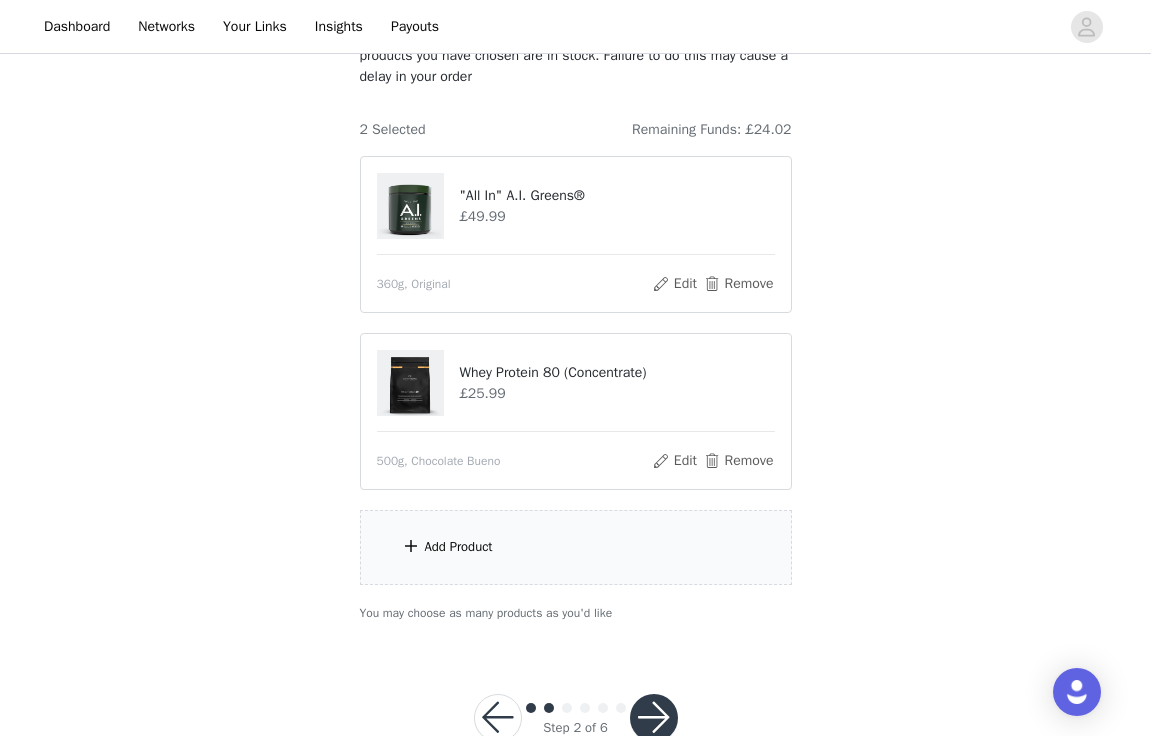 click on "Add Product" at bounding box center [576, 547] 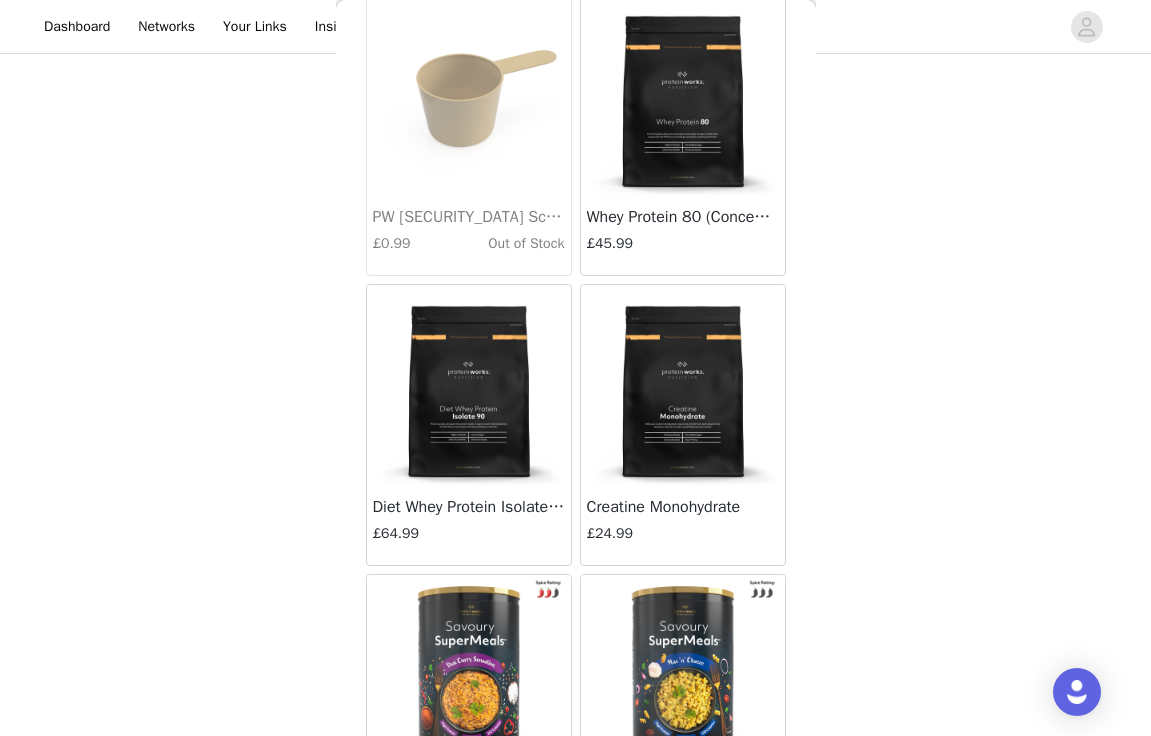 scroll, scrollTop: 3596, scrollLeft: 0, axis: vertical 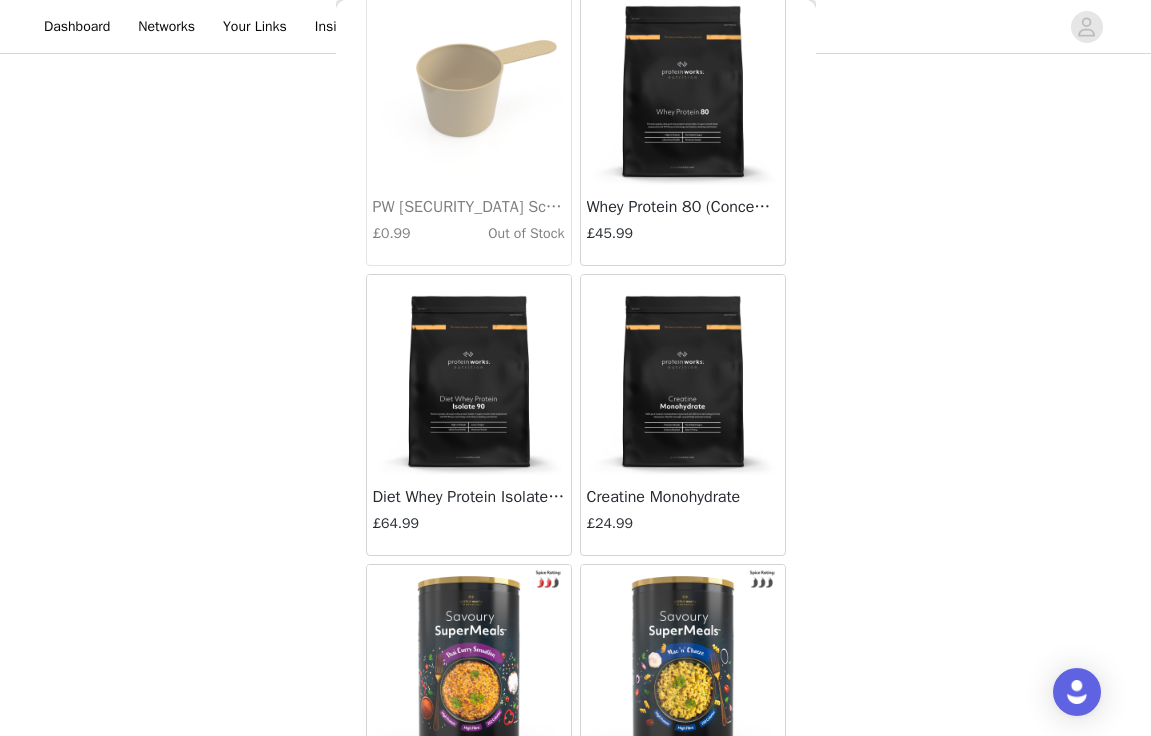 click at bounding box center (683, 85) 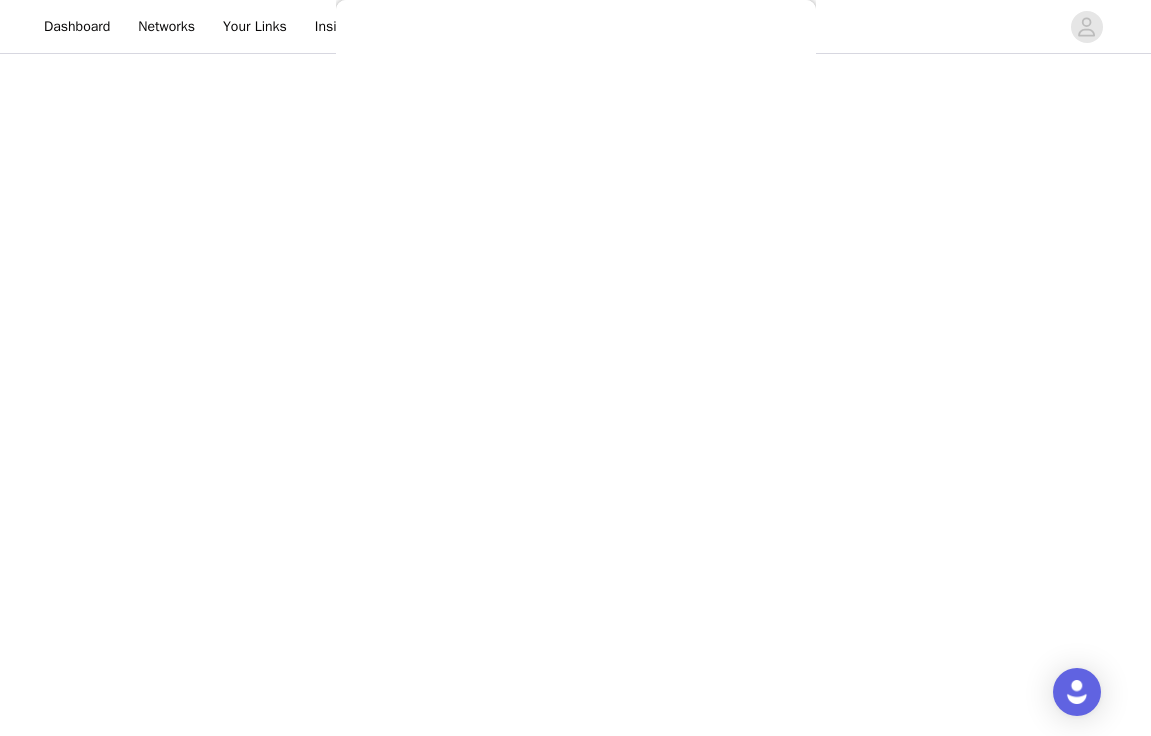 scroll, scrollTop: 404, scrollLeft: 0, axis: vertical 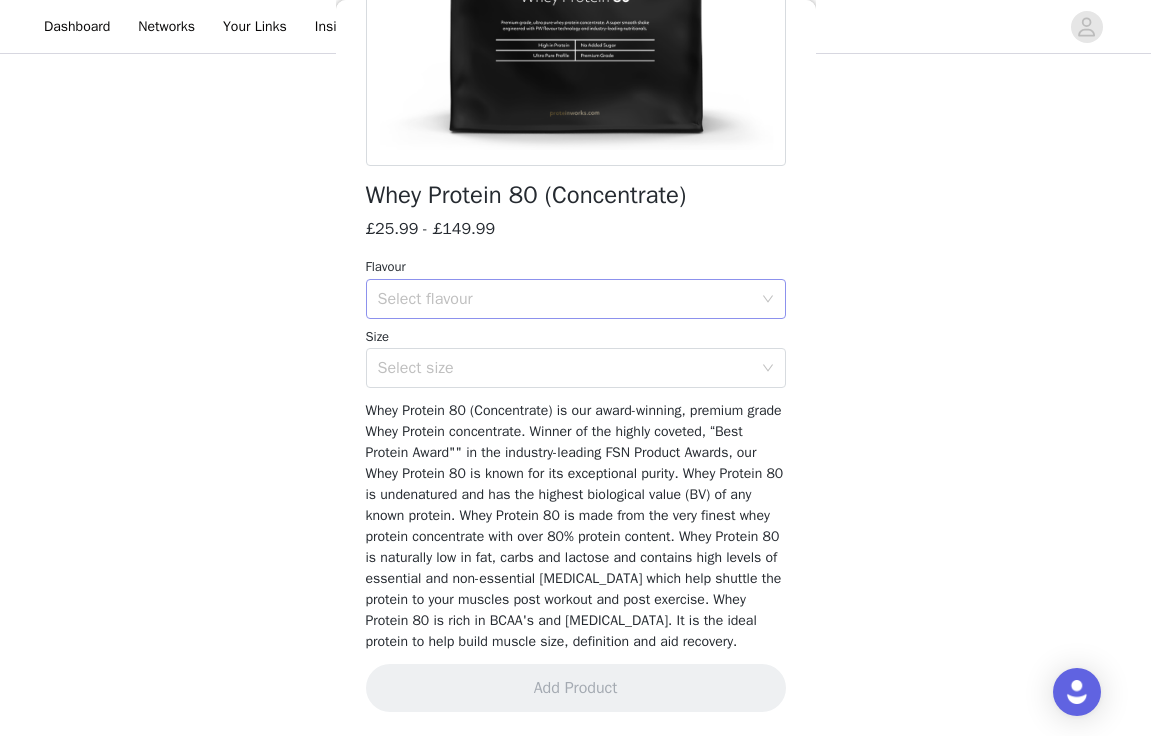 click on "Select flavour" at bounding box center (569, 299) 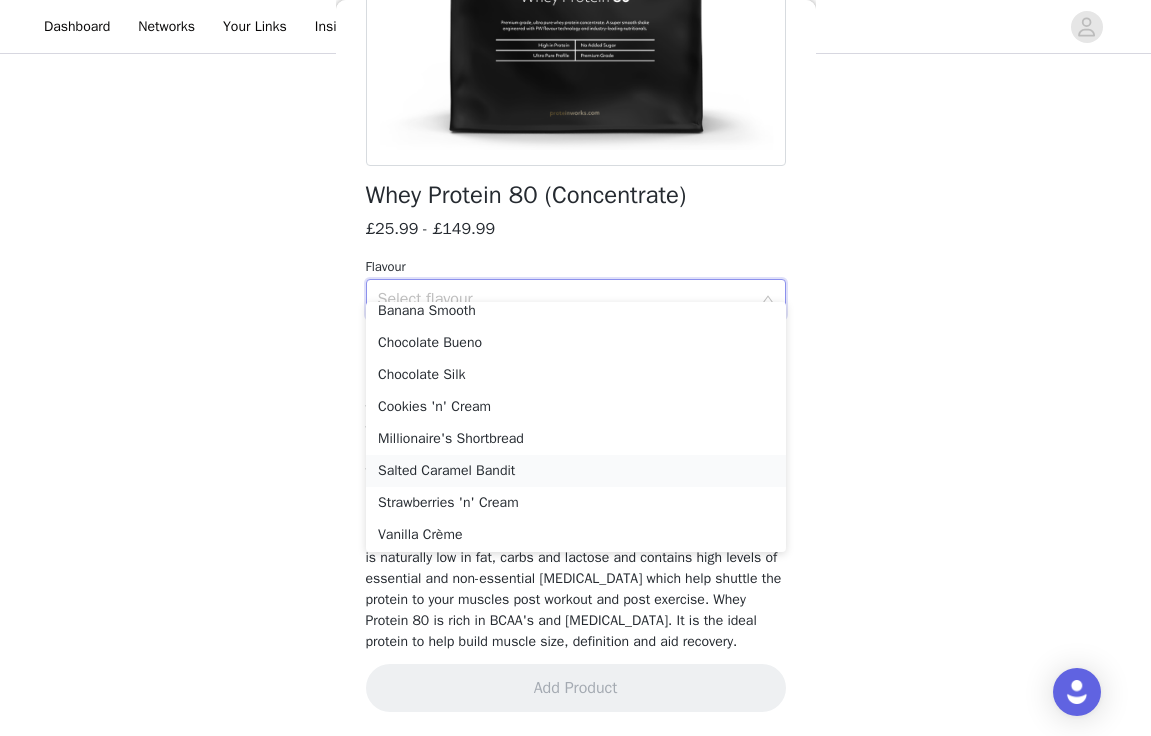 scroll, scrollTop: 0, scrollLeft: 0, axis: both 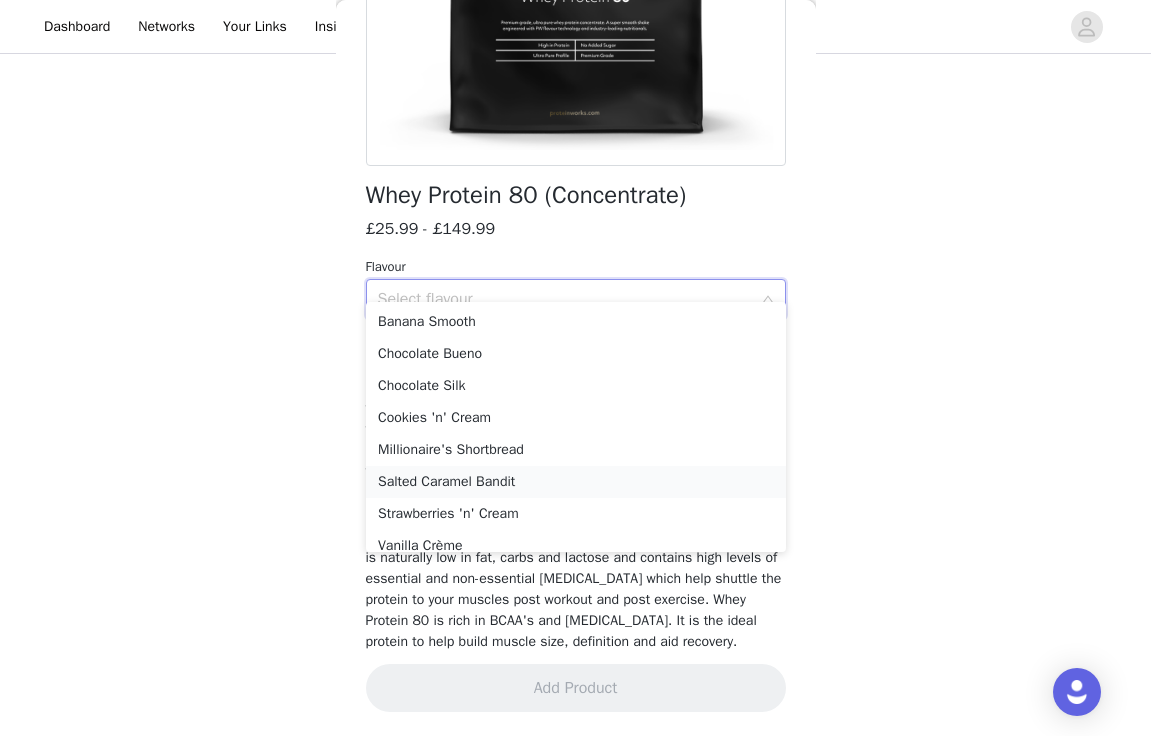 click on "Salted Caramel Bandit" at bounding box center (576, 482) 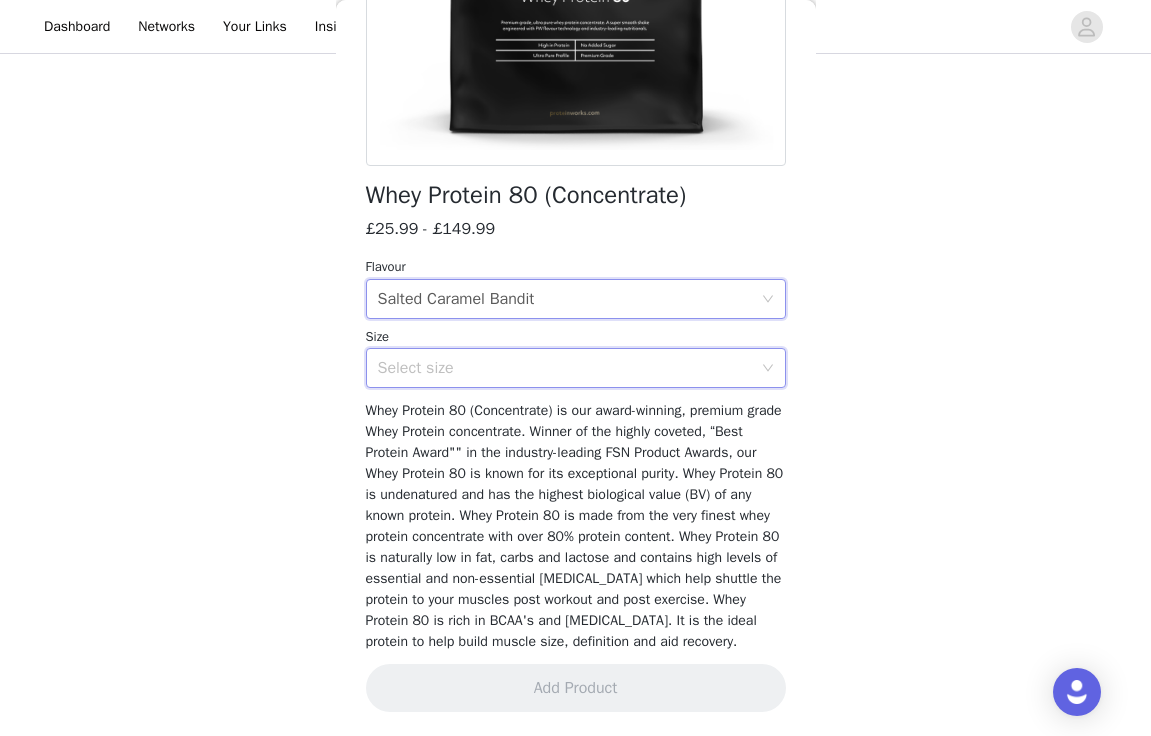 click on "Select size" at bounding box center [569, 368] 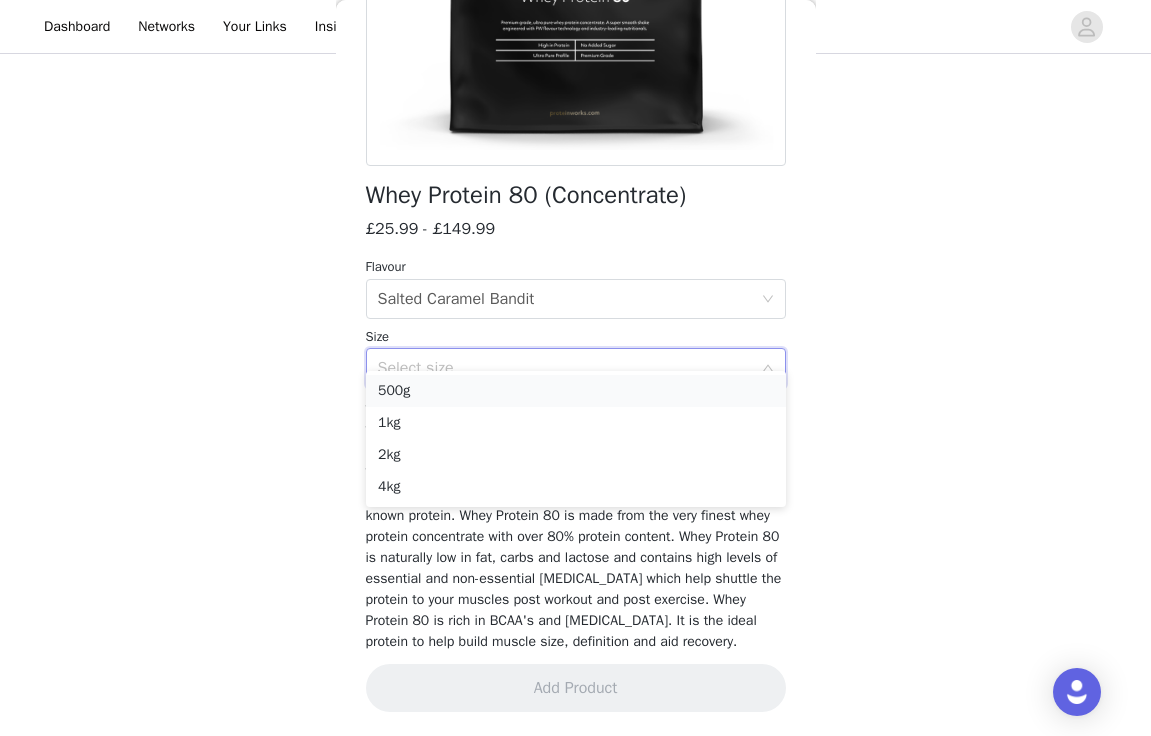 click on "500g" at bounding box center [576, 391] 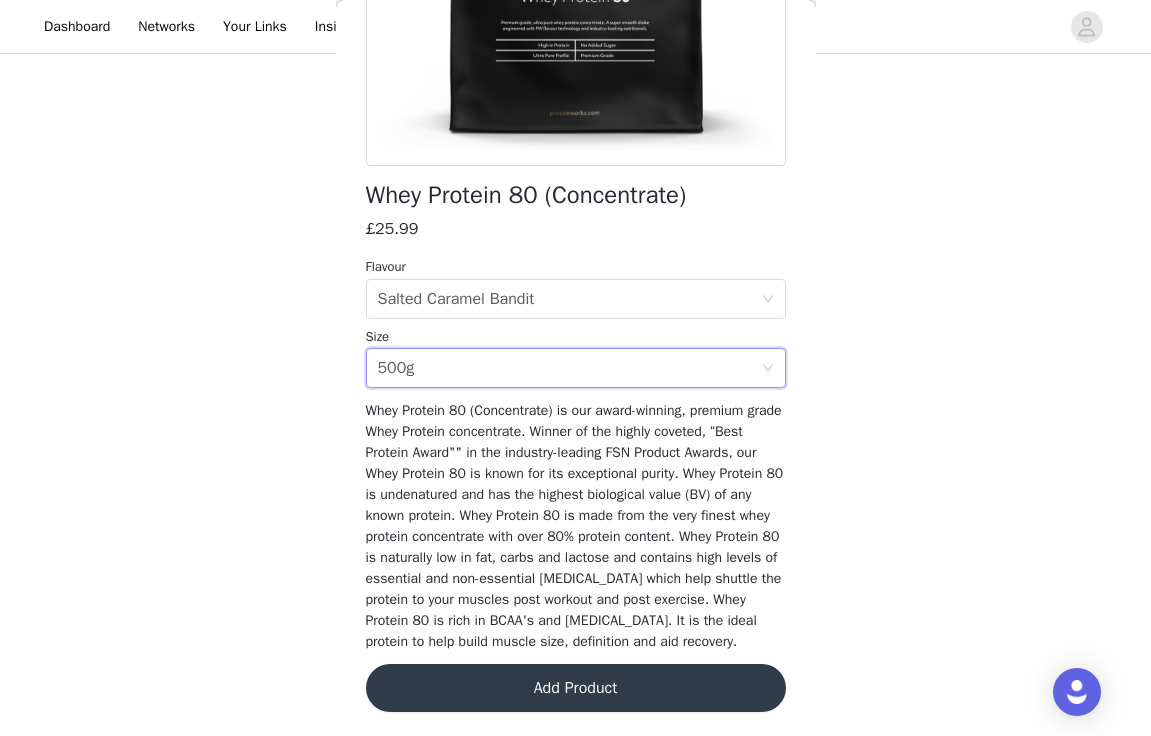 scroll, scrollTop: 215, scrollLeft: 0, axis: vertical 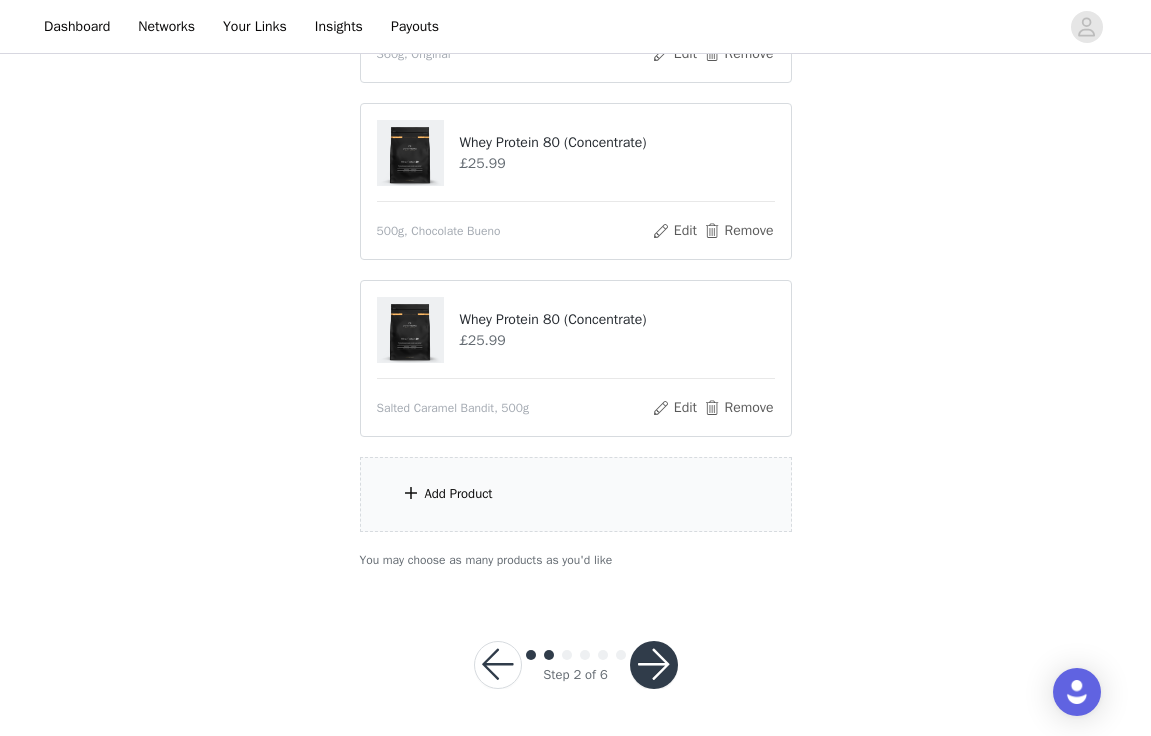 click at bounding box center [654, 665] 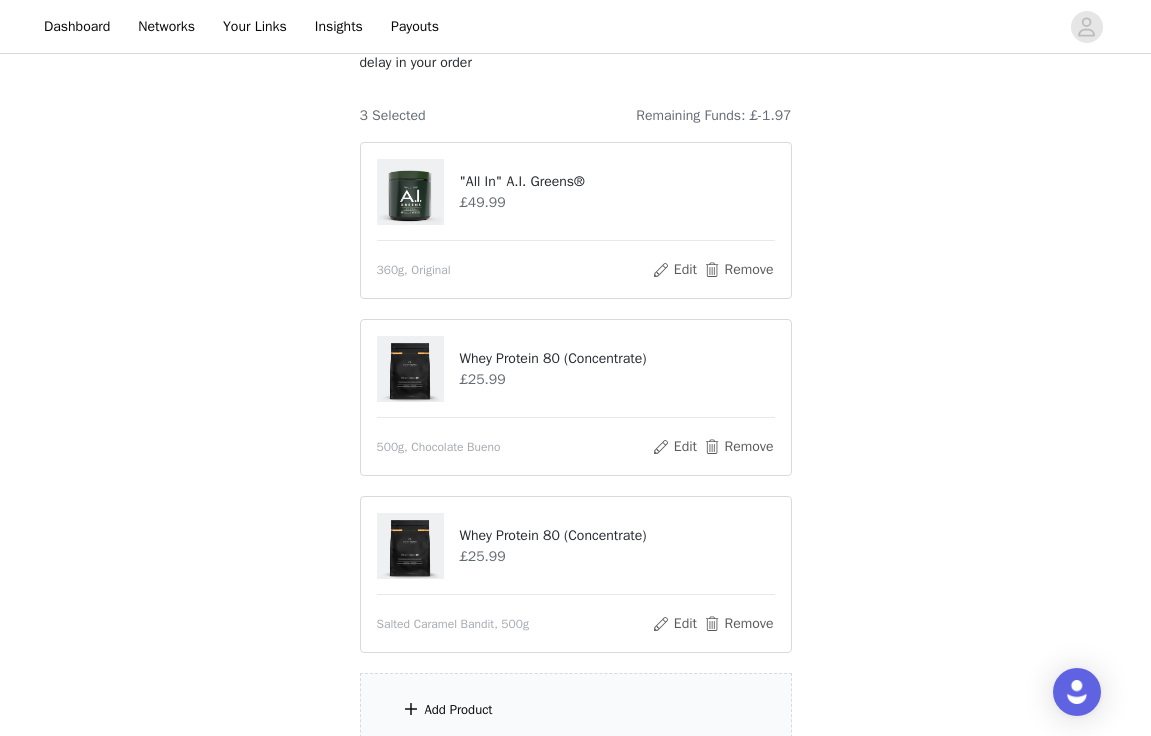 scroll, scrollTop: 272, scrollLeft: 0, axis: vertical 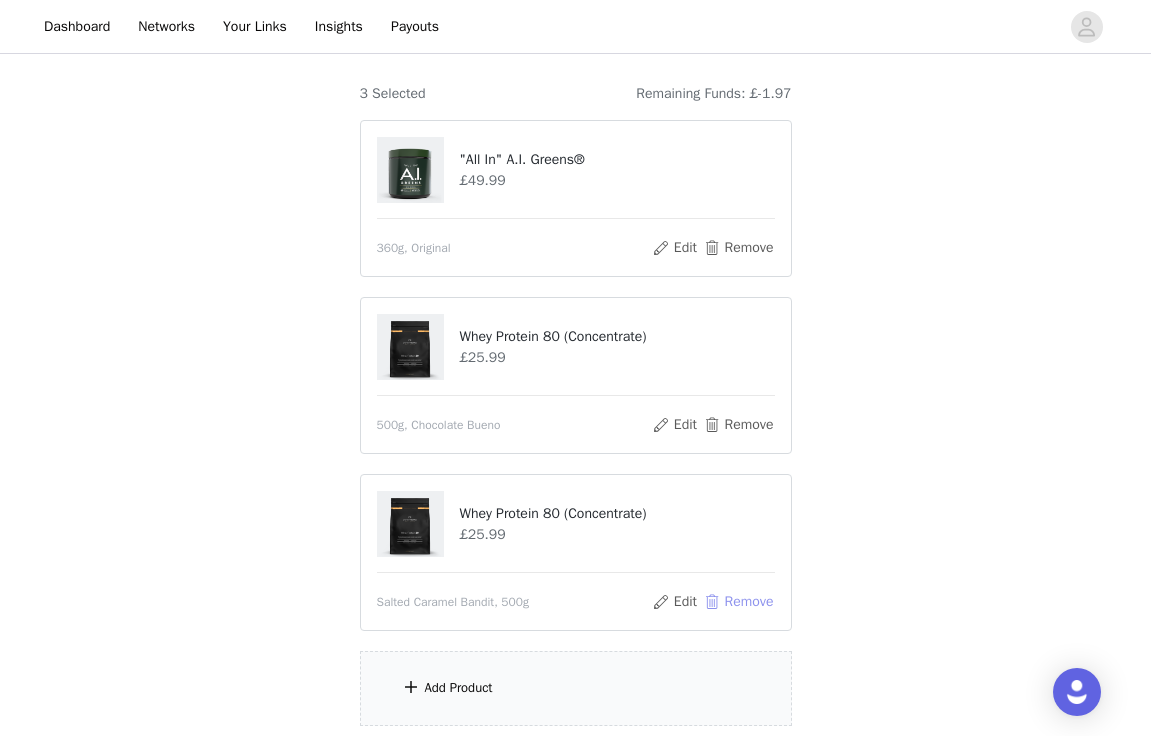 click on "Remove" at bounding box center [738, 602] 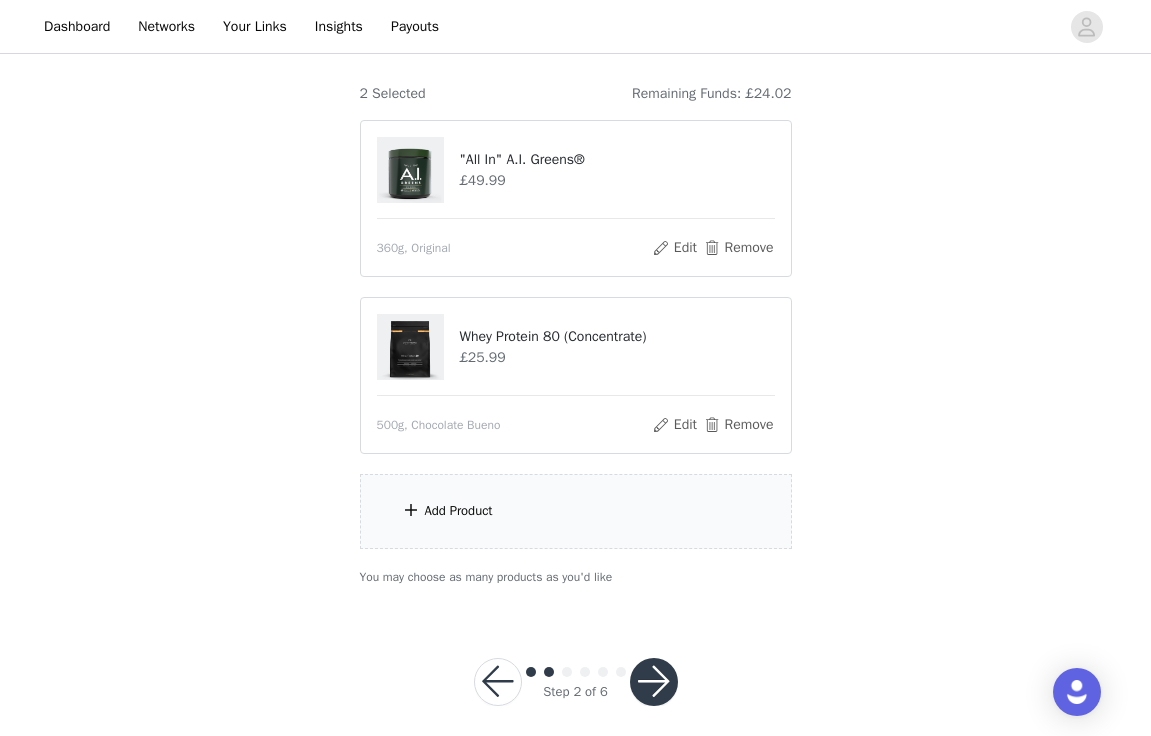 click on "Add Product" at bounding box center [576, 511] 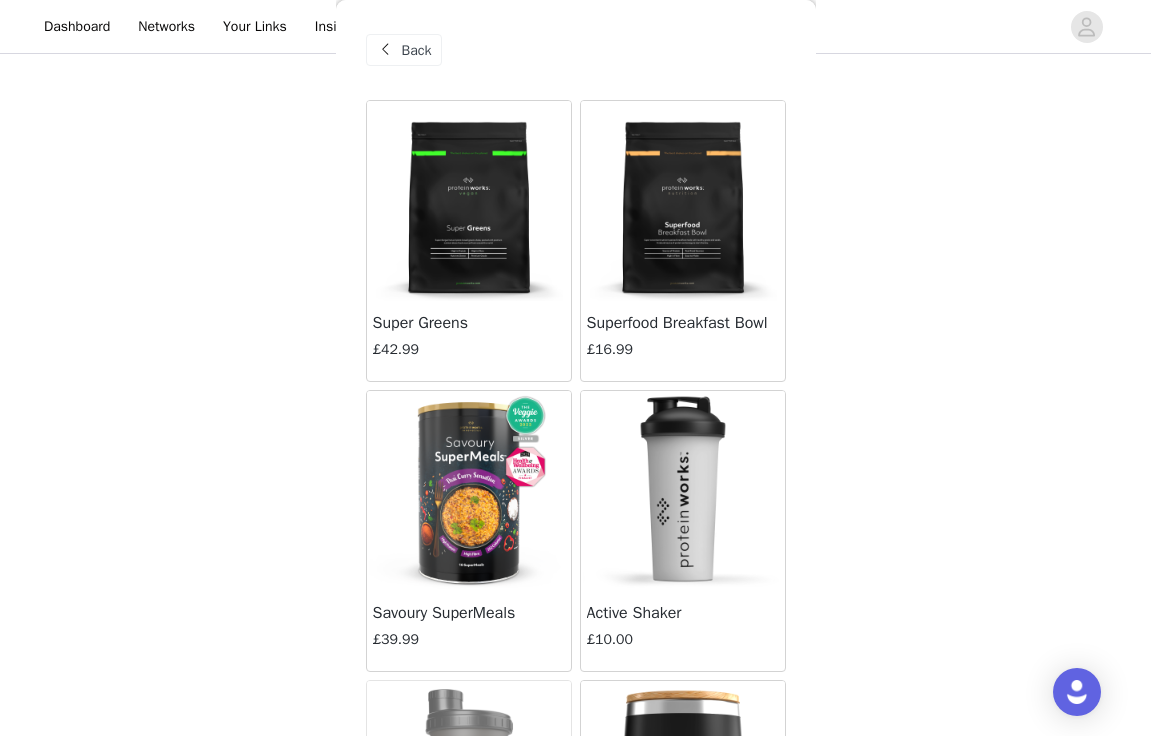 click on "Back" at bounding box center [417, 50] 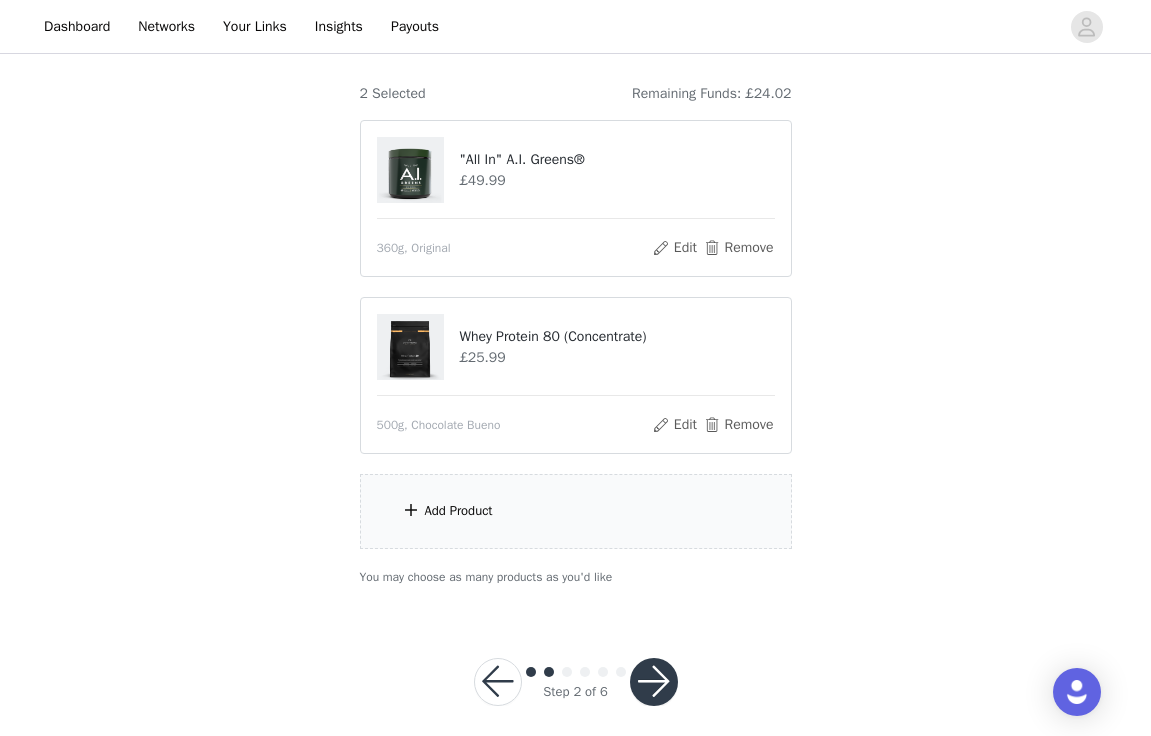 click on "Whey Protein 80 (Concentrate)" at bounding box center (616, 336) 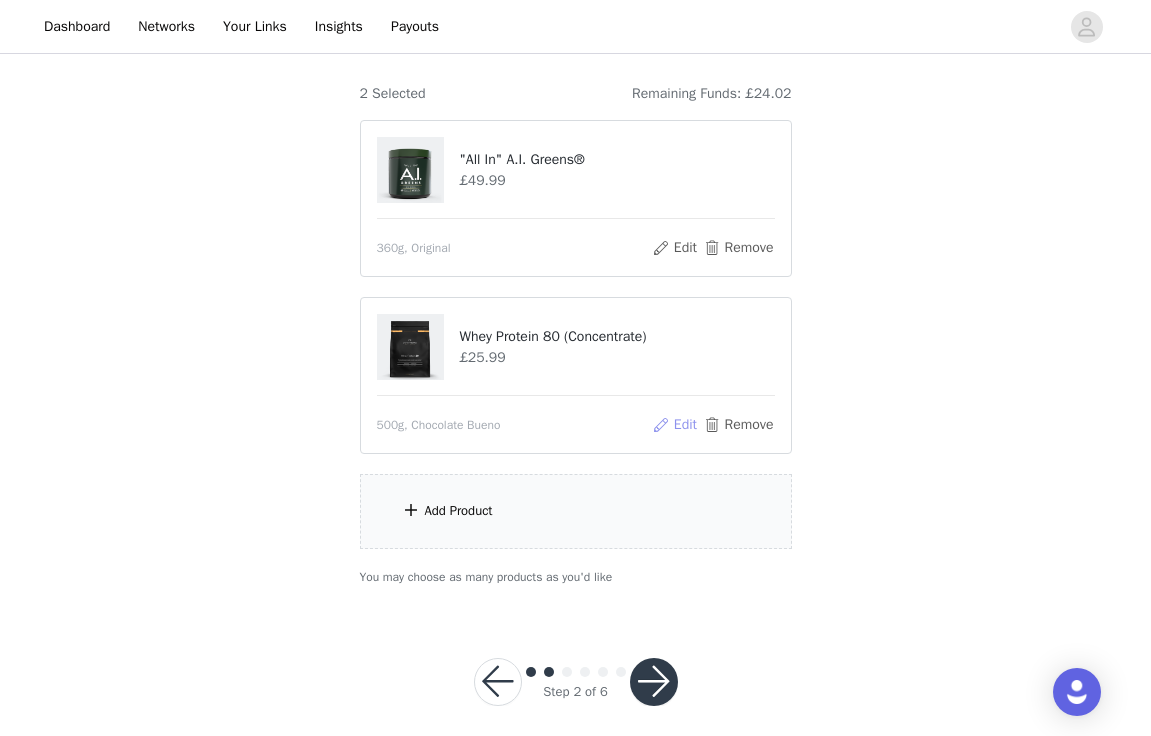 click on "Edit" at bounding box center [674, 425] 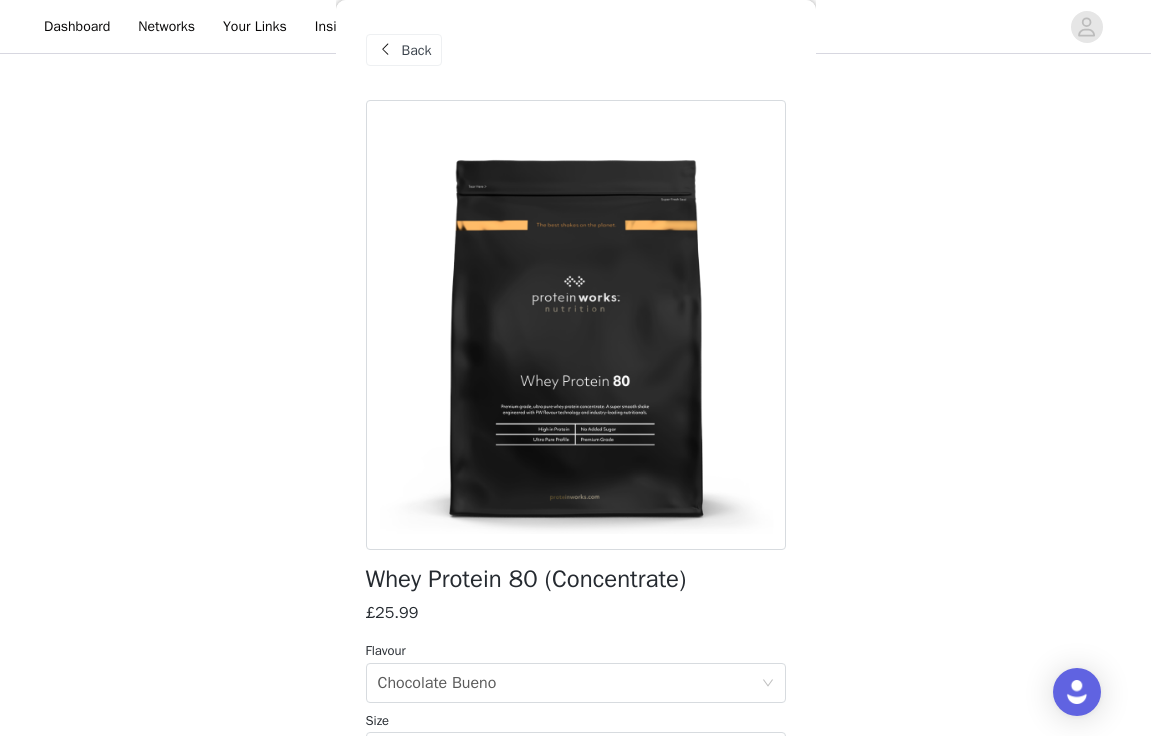scroll, scrollTop: 300, scrollLeft: 0, axis: vertical 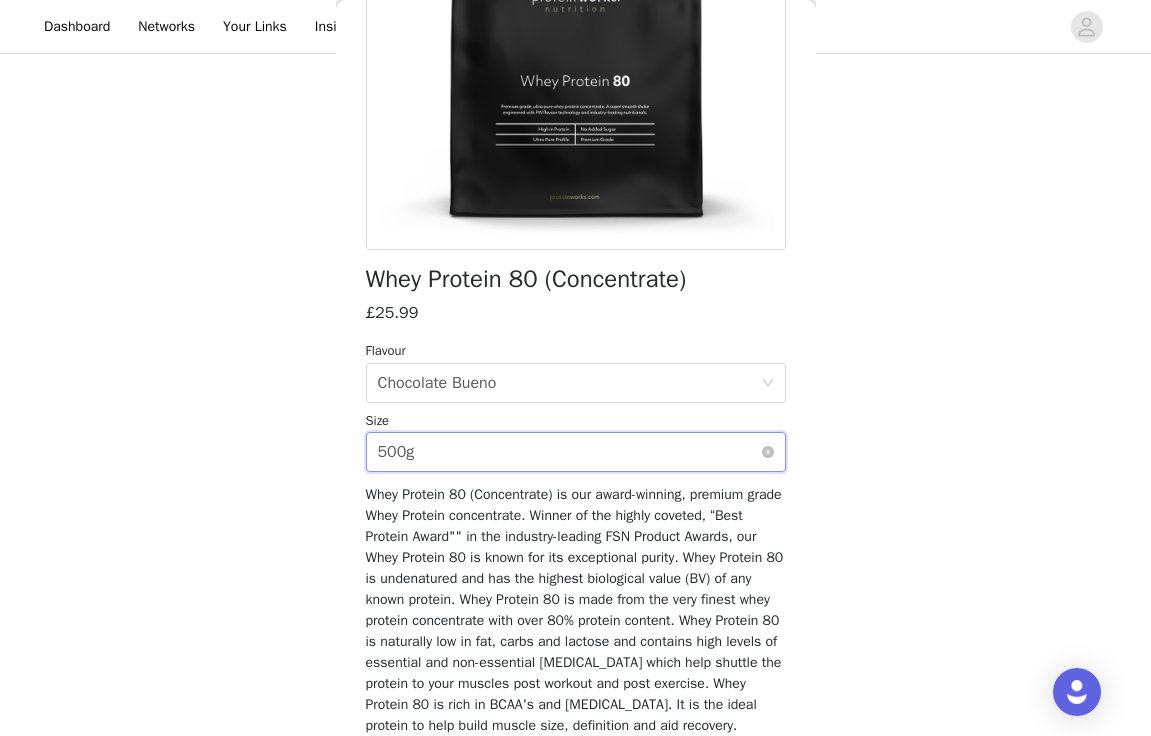 click on "Select size 500g" at bounding box center (569, 452) 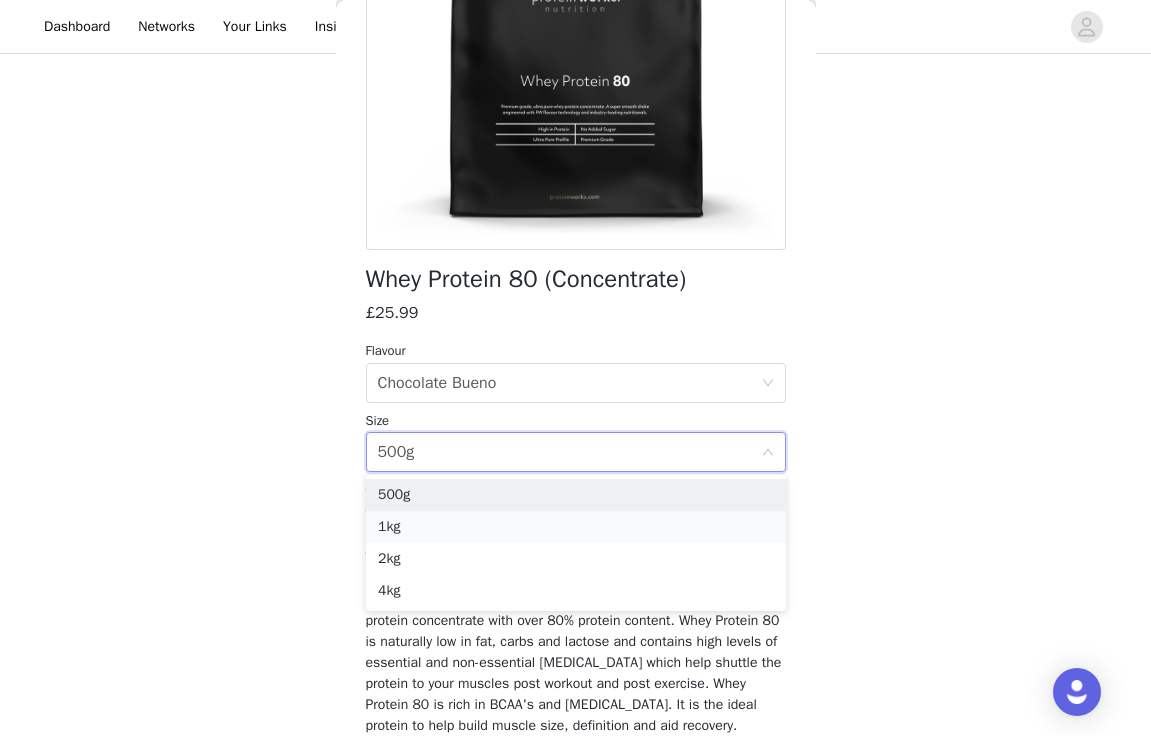 click on "1kg" at bounding box center [576, 527] 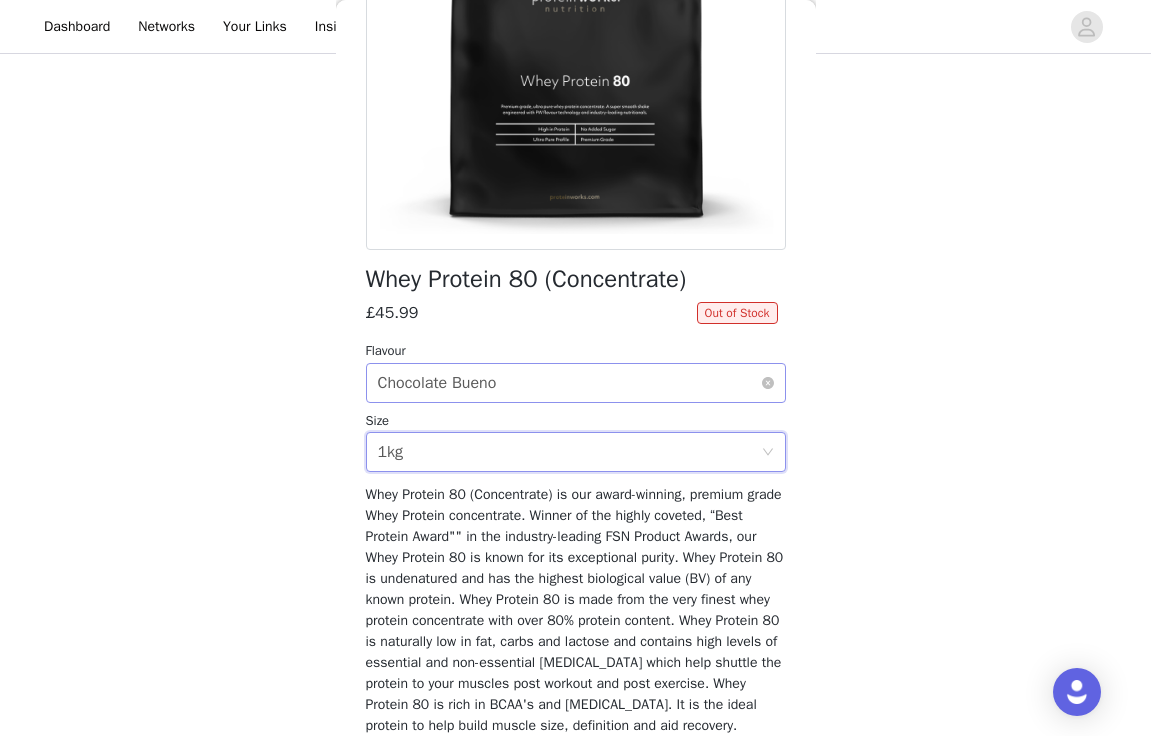 click on "Chocolate Bueno" at bounding box center (437, 383) 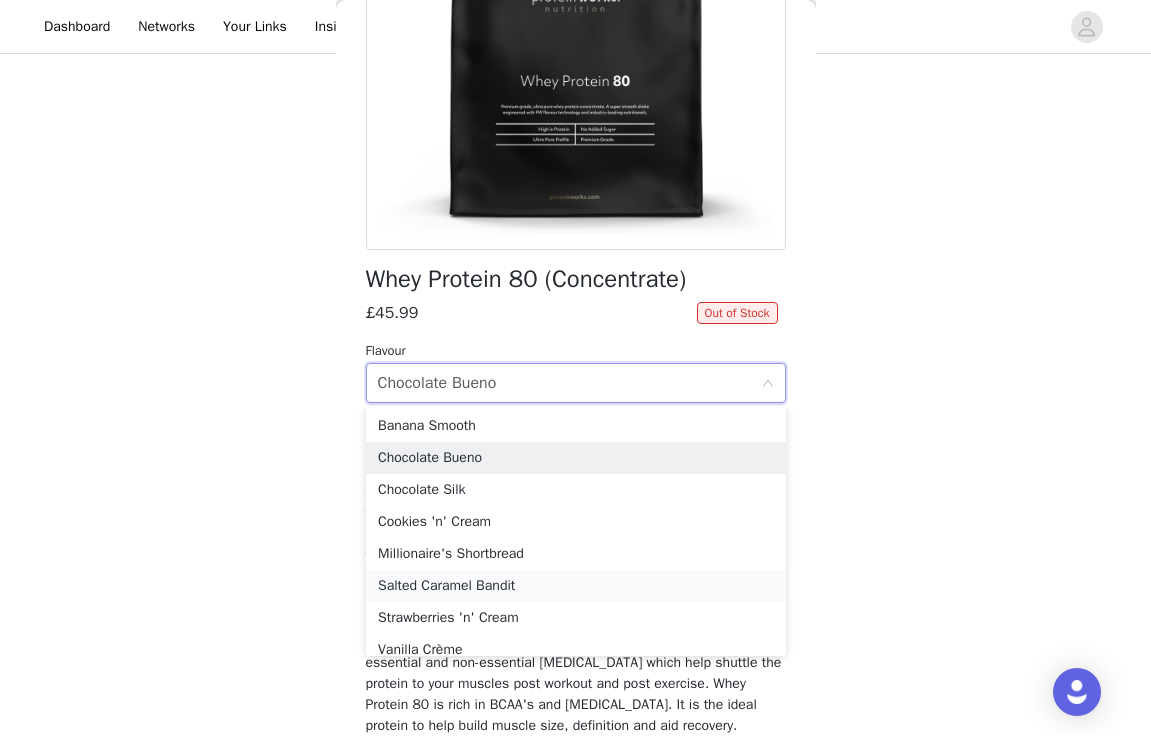 click on "Salted Caramel Bandit" at bounding box center [576, 586] 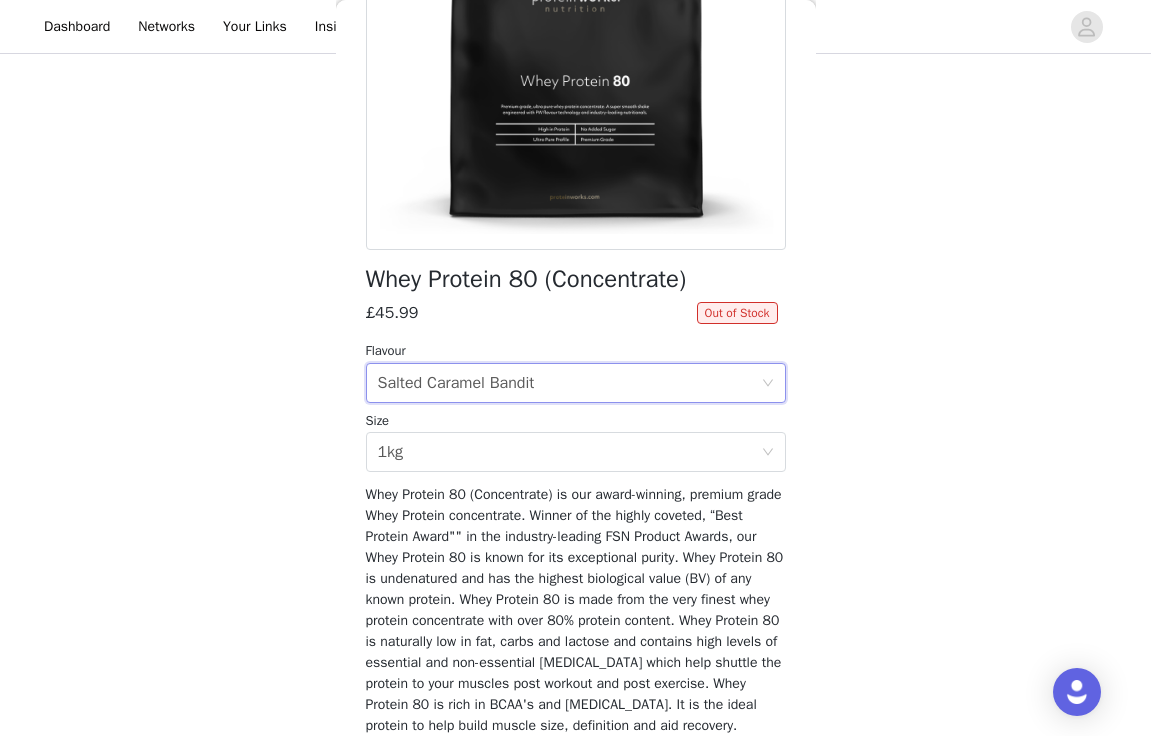 click on "Whey Protein 80 (Concentrate) is our award-winning, premium grade Whey Protein concentrate. Winner of the highly coveted, “Best Protein Award"" in the industry-leading FSN Product Awards, our Whey Protein 80 is known for its exceptional purity. Whey Protein 80 is undenatured and has the highest biological value (BV) of any known protein. Whey Protein 80 is made from the very finest whey protein concentrate with over 80% protein content. Whey Protein 80 is naturally low in fat, carbs and lactose and contains high levels of essential and non-essential [MEDICAL_DATA] which help shuttle the protein to your muscles post workout and post exercise. Whey Protein 80 is rich in BCAA's and [MEDICAL_DATA]. It is the ideal protein to help build muscle size, definition and aid recovery." at bounding box center (575, 610) 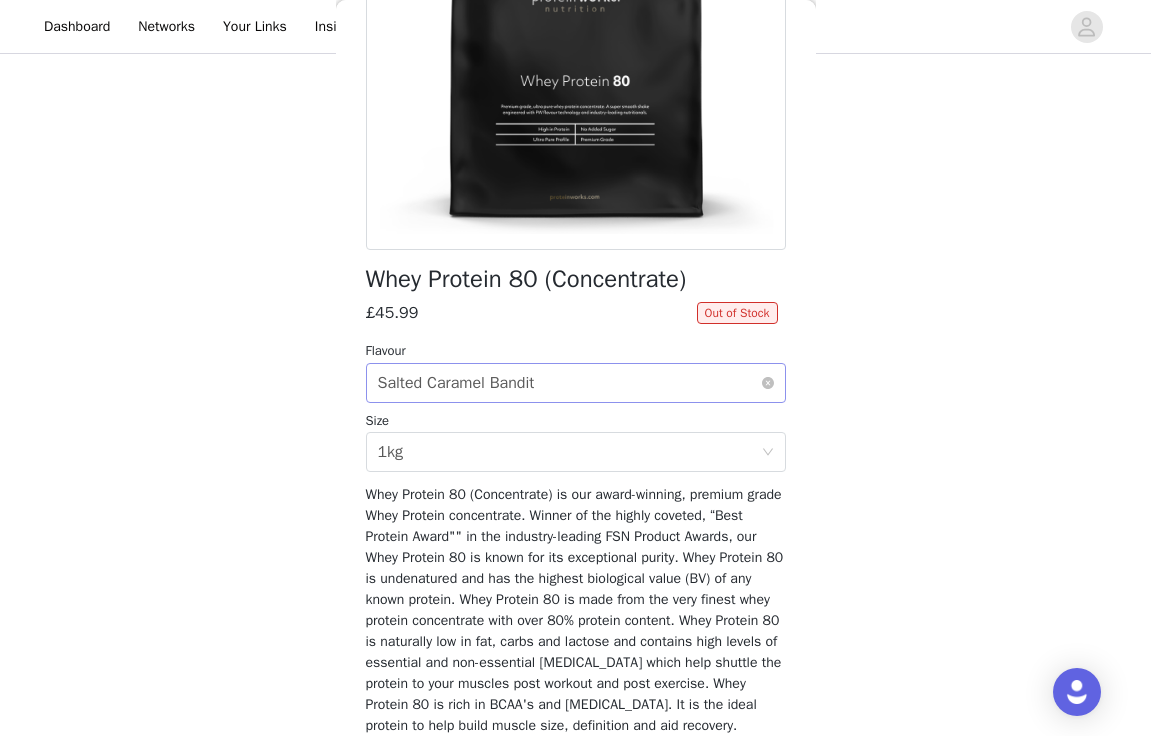 click on "Select flavour Salted Caramel Bandit" at bounding box center (569, 383) 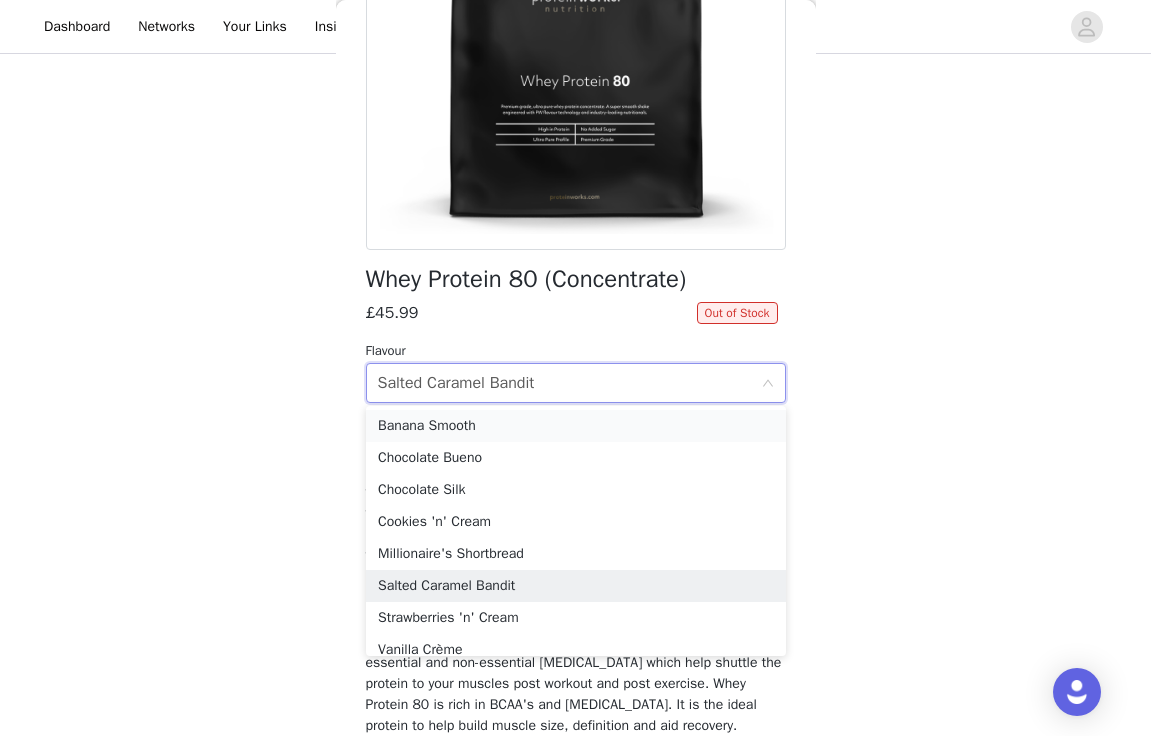 click on "Banana Smooth" at bounding box center [576, 426] 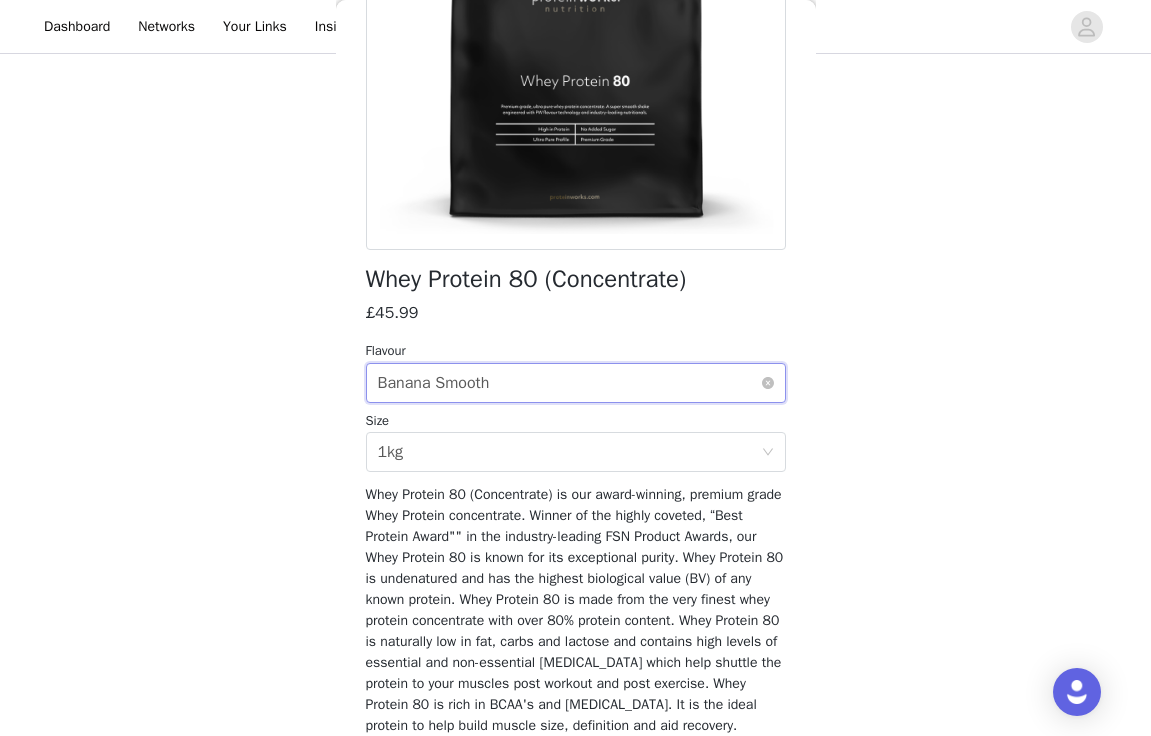 click on "Select flavour Banana Smooth" at bounding box center [569, 383] 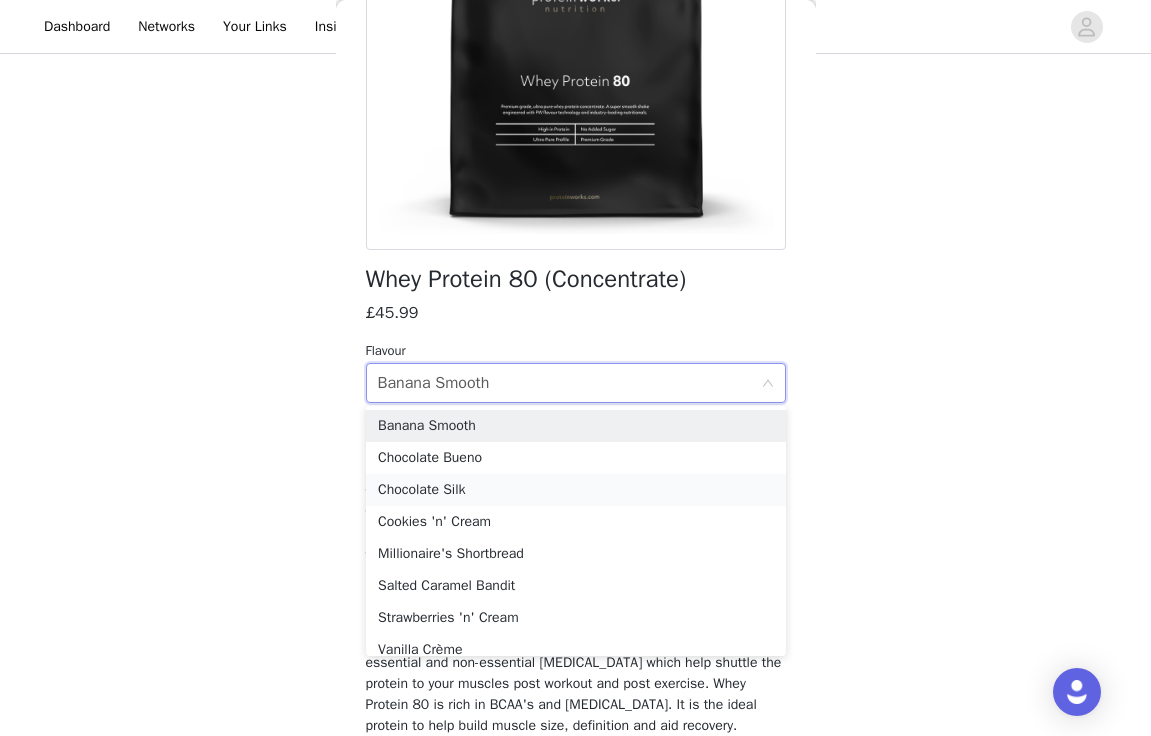 click on "Chocolate Silk" at bounding box center (576, 490) 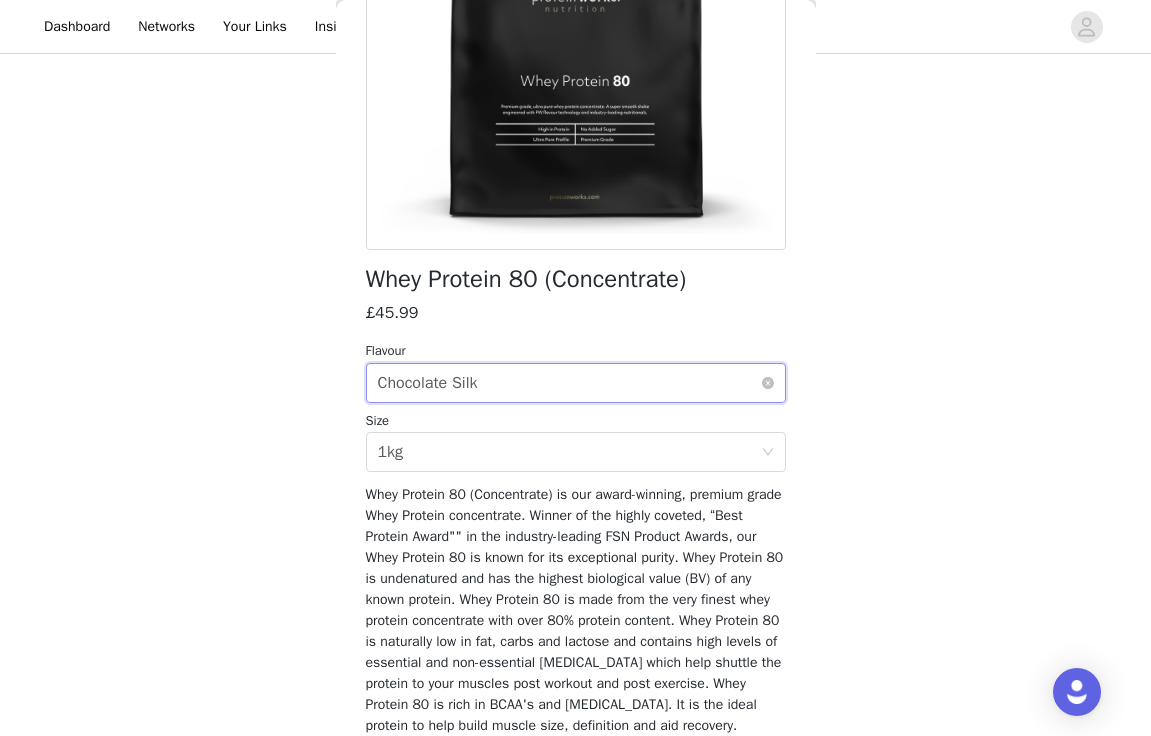 click on "Select flavour Chocolate Silk" at bounding box center [569, 383] 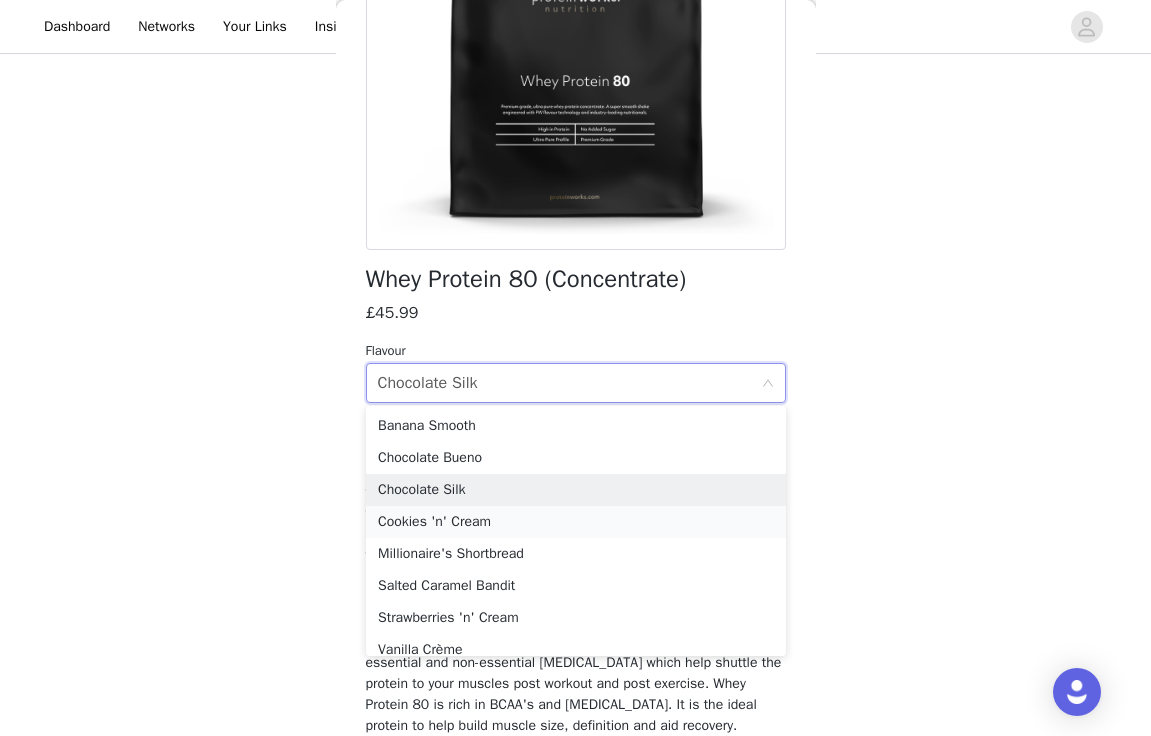 click on "Cookies 'n' Cream" at bounding box center [576, 522] 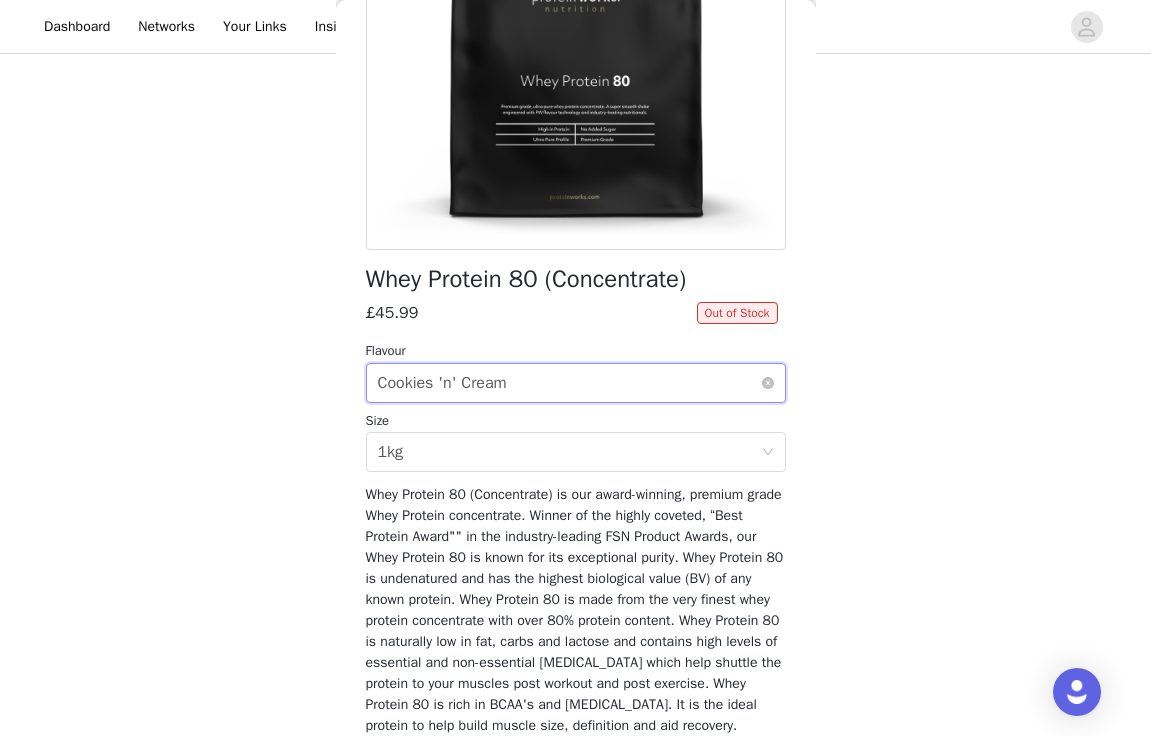 click on "Select flavour Cookies 'n' Cream" at bounding box center (569, 383) 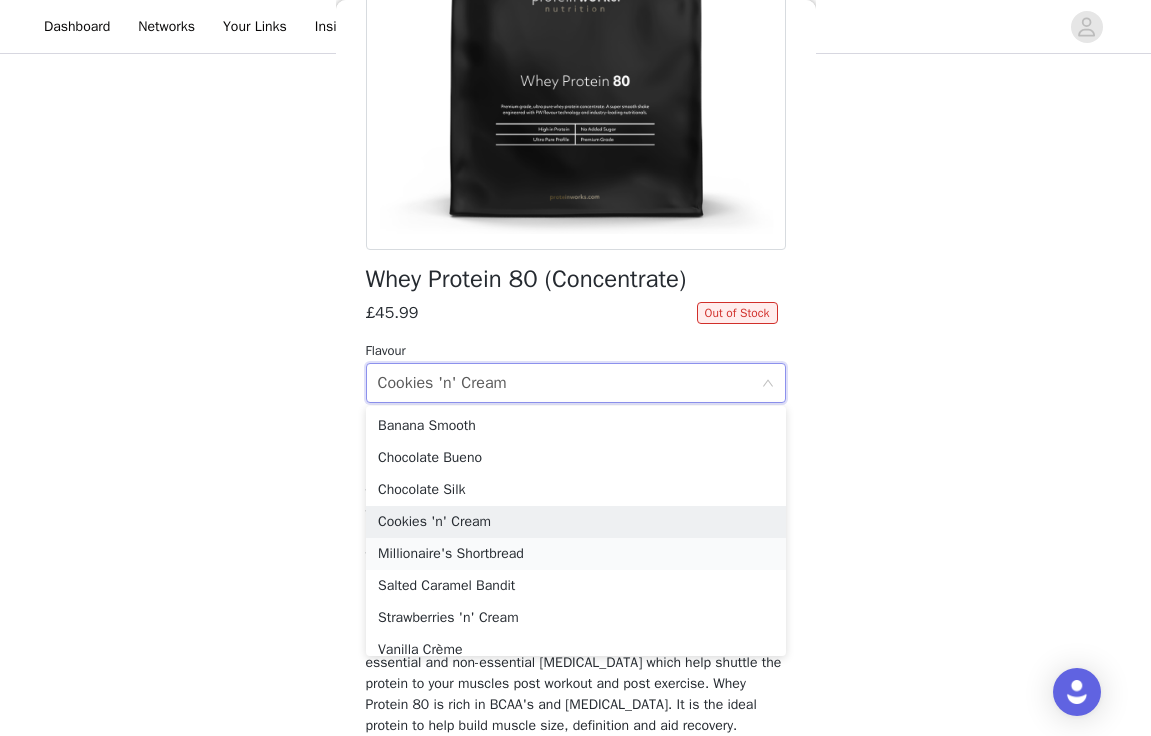 click on "Millionaire's Shortbread" at bounding box center [576, 554] 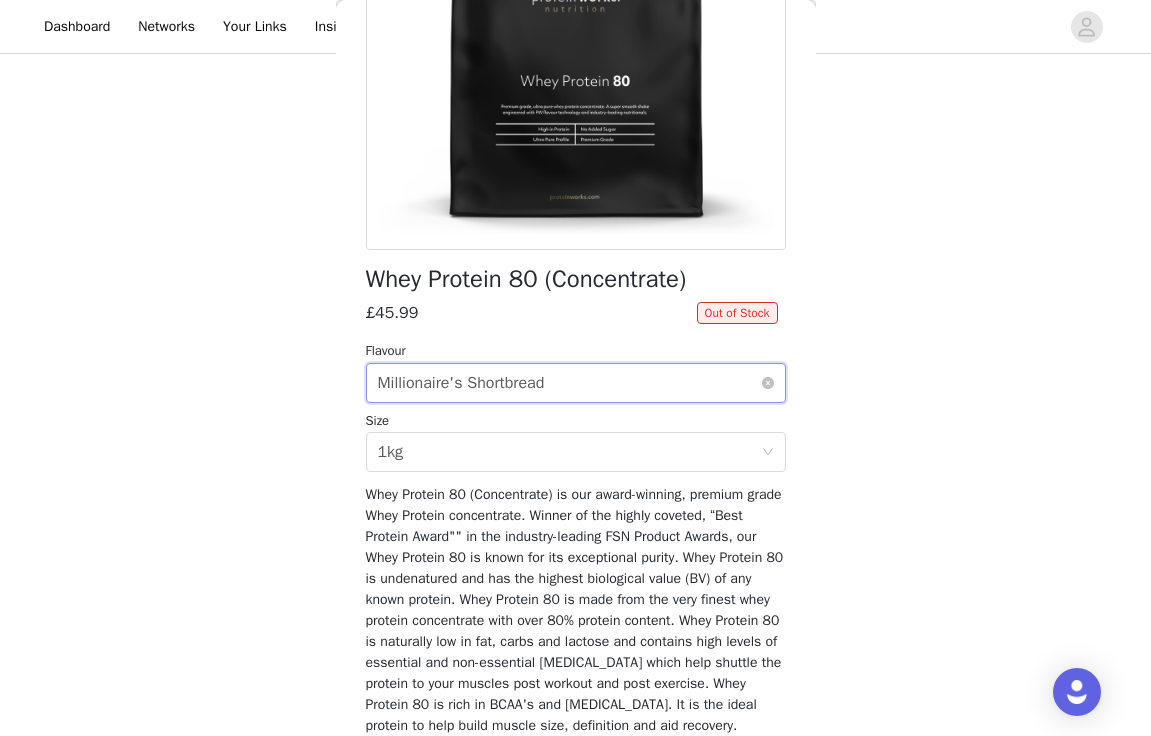 click on "Select flavour Millionaire's Shortbread" at bounding box center (569, 383) 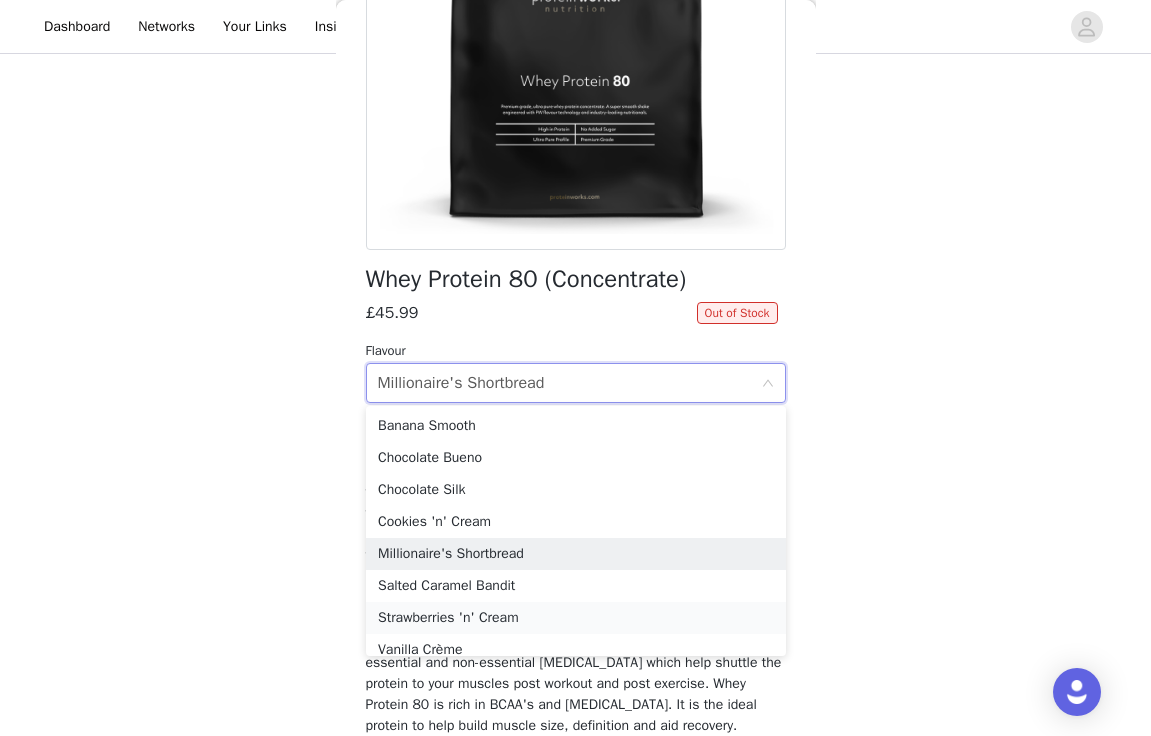 click on "Strawberries 'n' Cream" at bounding box center (576, 618) 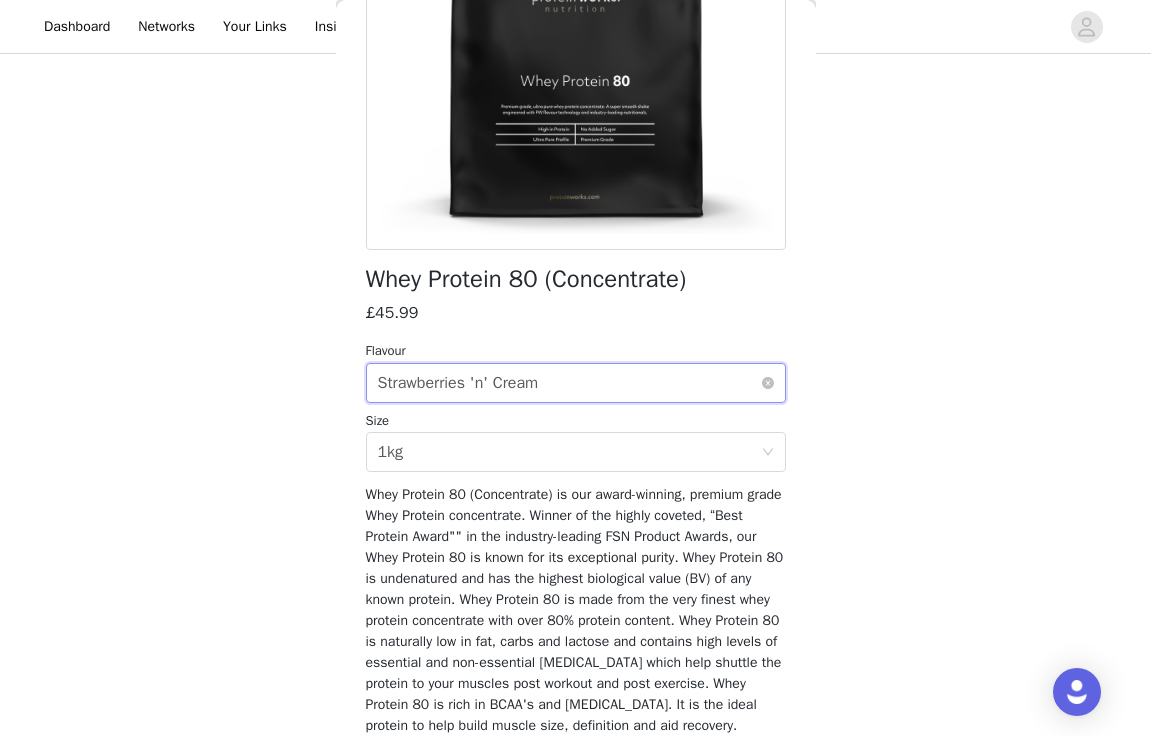 click on "Strawberries 'n' Cream" at bounding box center (458, 383) 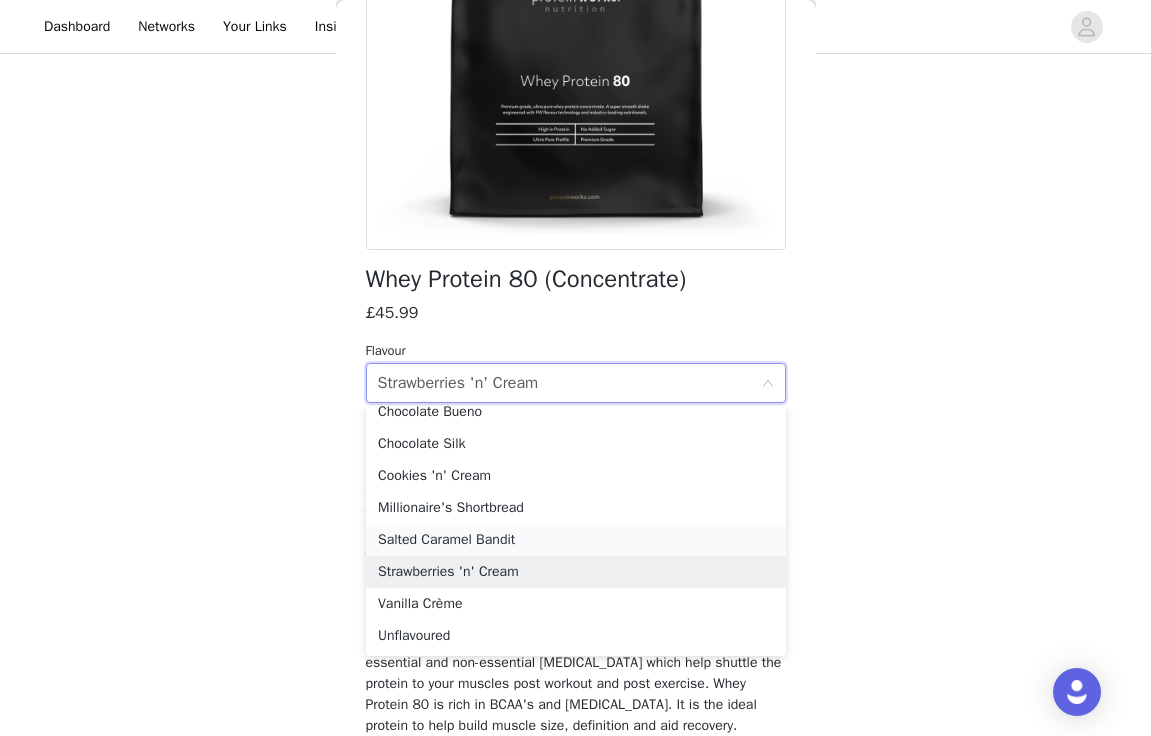 scroll, scrollTop: 46, scrollLeft: 0, axis: vertical 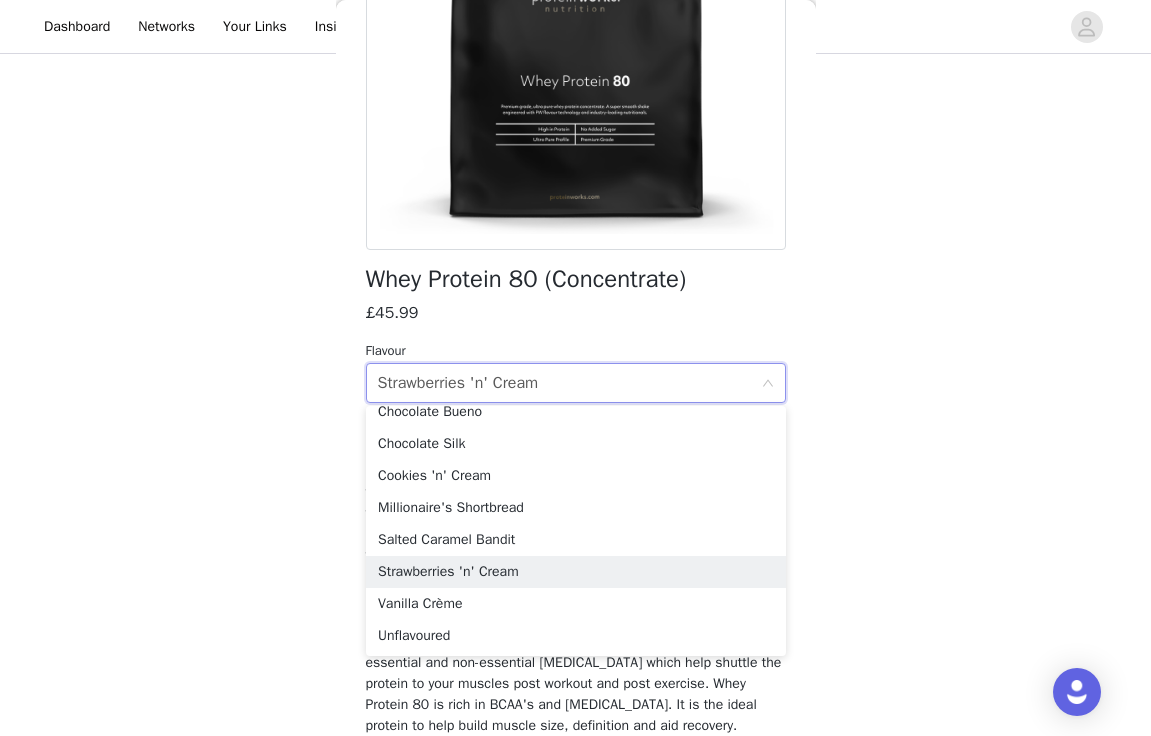 click on "STEP 2 OF 6
Products
The selected products exceed the total allowed price.       Place your order. Please be sure to check onsite to ensure the products you have chosen are in stock. Failure to do this may cause a delay in your order       2 Selected   Remaining Funds: £24.02         "All In" A.I. Greens®      £49.99       360g, Original        Edit   Remove     Whey Protein 80 (Concentrate)     £25.99       500g, Chocolate Bueno       Edit   Remove     Add Product     You may choose as many products as you'd like     Back     Whey Protein 80 (Concentrate)       £45.99         Flavour   Select flavour Strawberries 'n' Cream Size   Select size 1kg     Update Product" at bounding box center (575, 198) 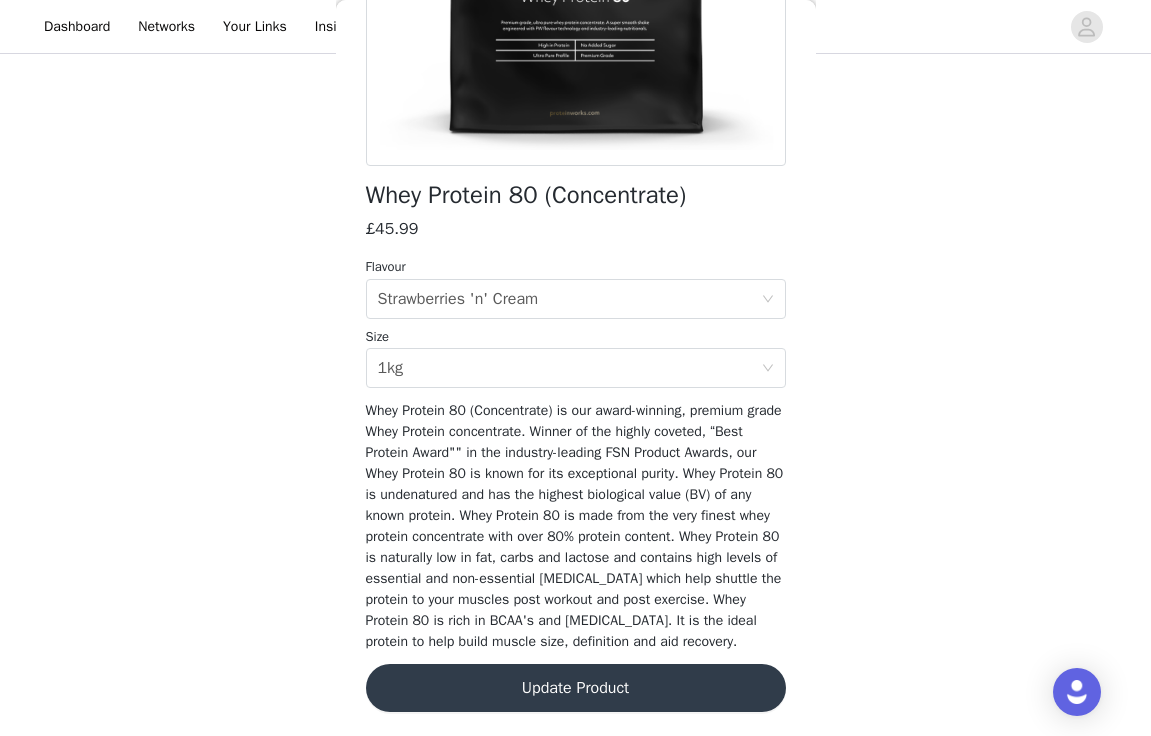 scroll, scrollTop: 404, scrollLeft: 0, axis: vertical 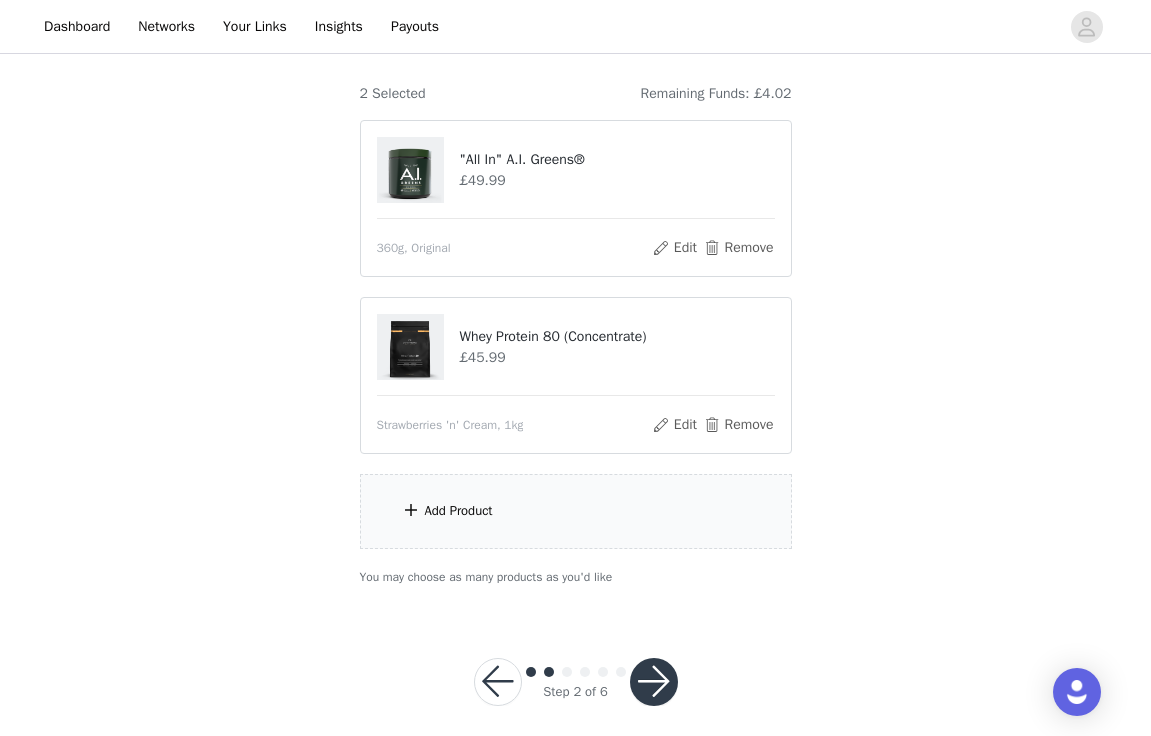 click at bounding box center [654, 682] 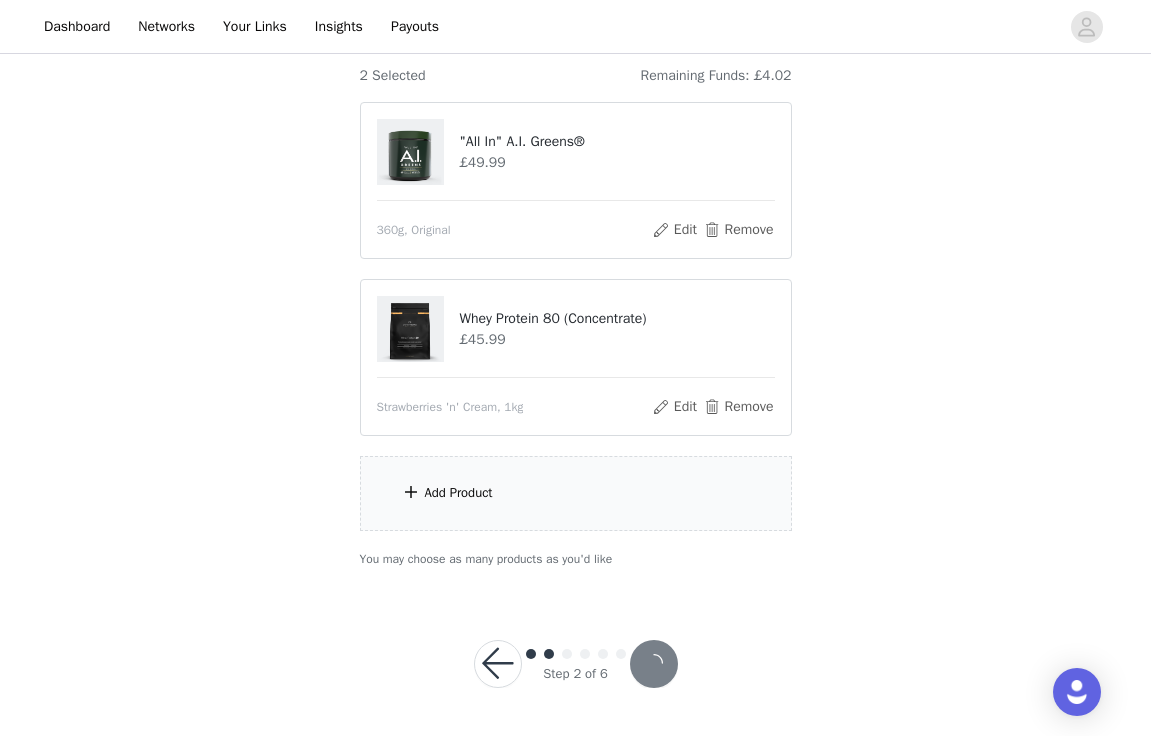 scroll, scrollTop: 215, scrollLeft: 0, axis: vertical 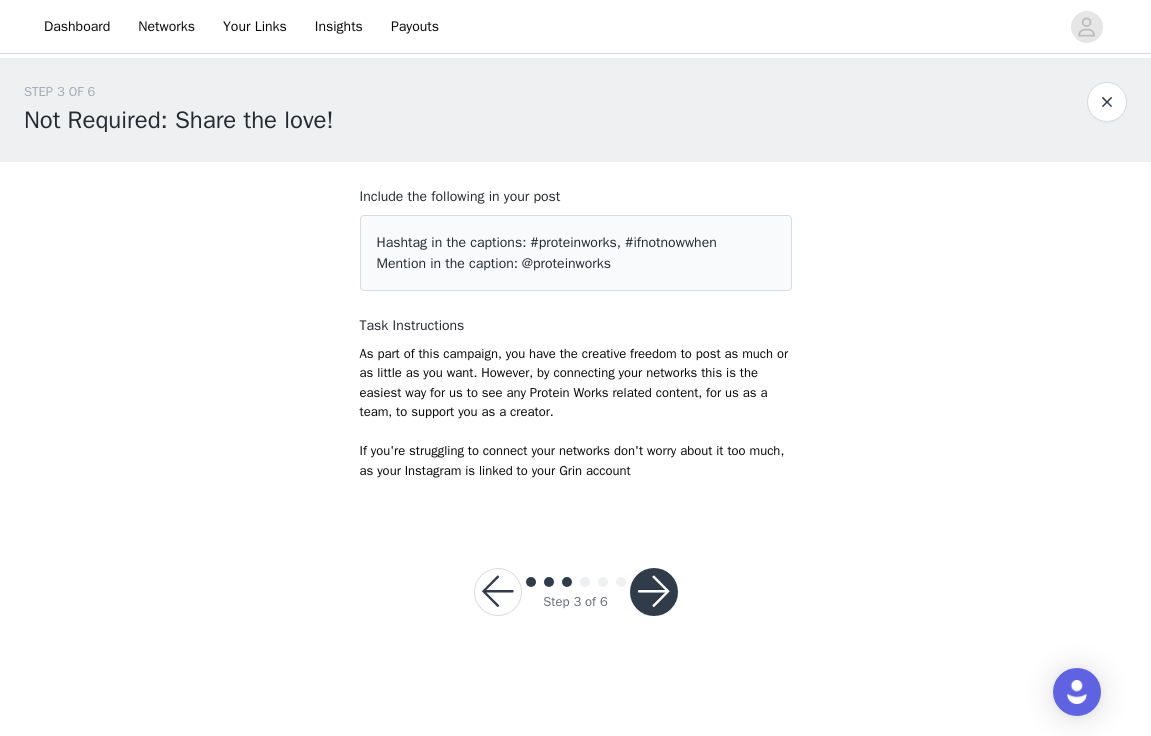 click at bounding box center [654, 592] 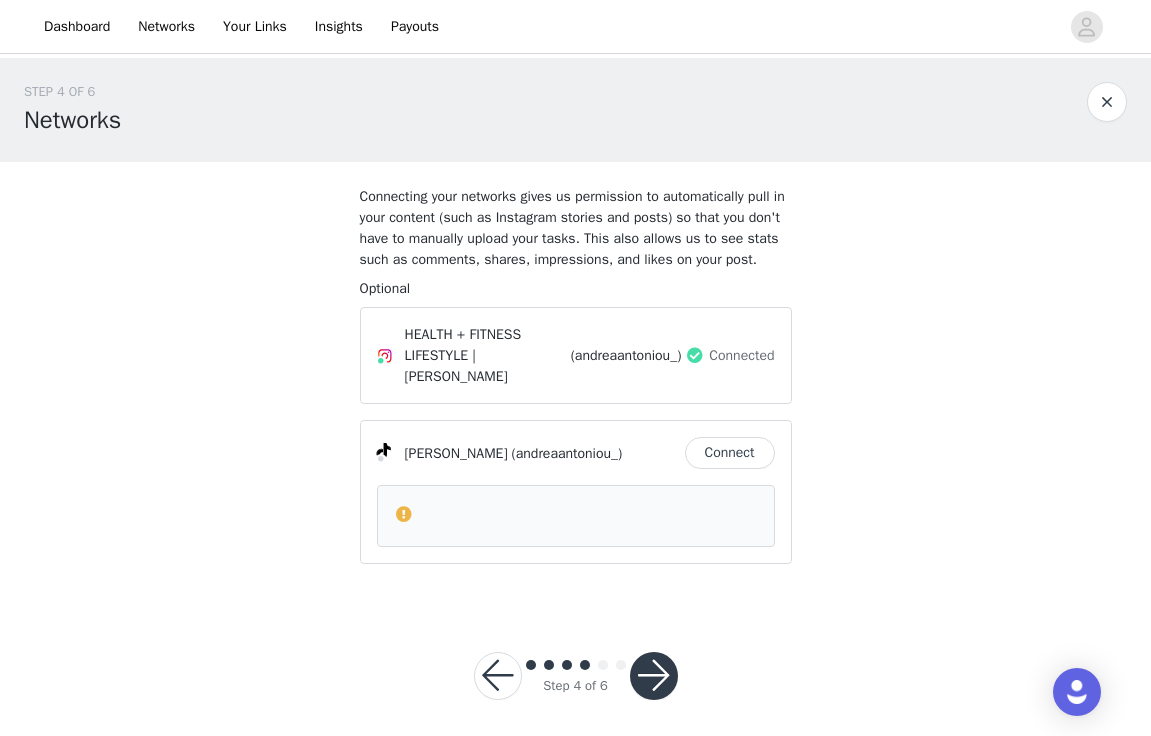 click at bounding box center (654, 676) 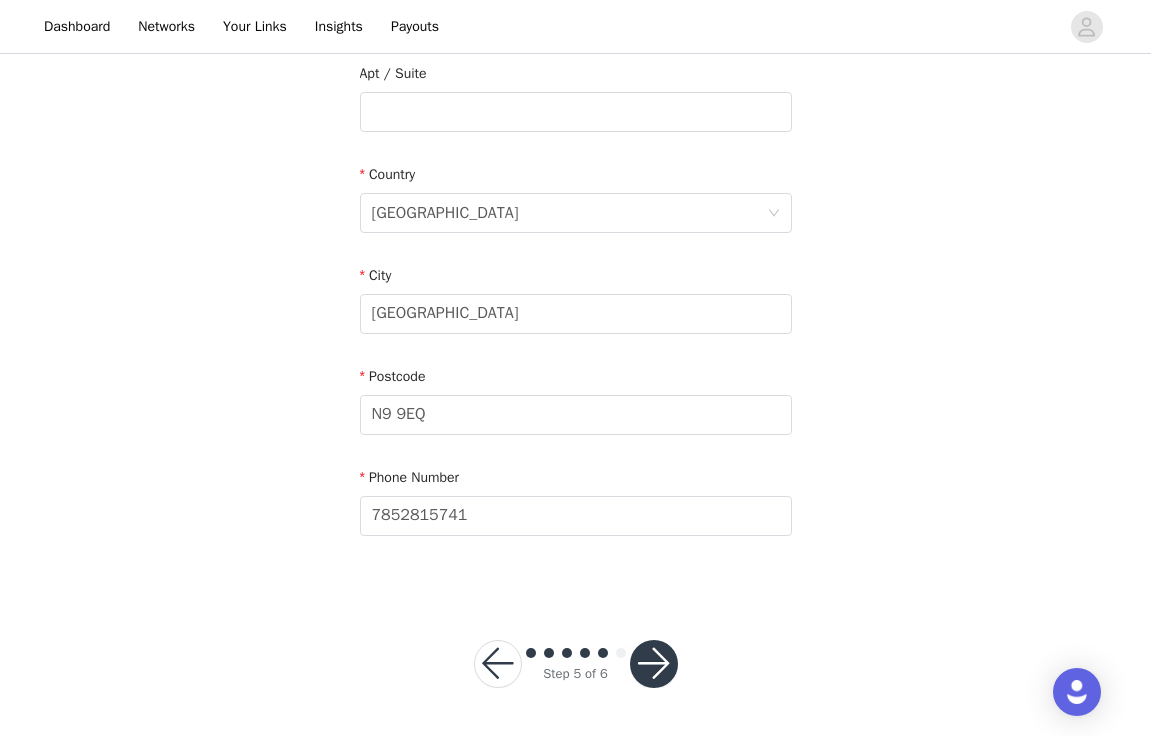 scroll, scrollTop: 526, scrollLeft: 0, axis: vertical 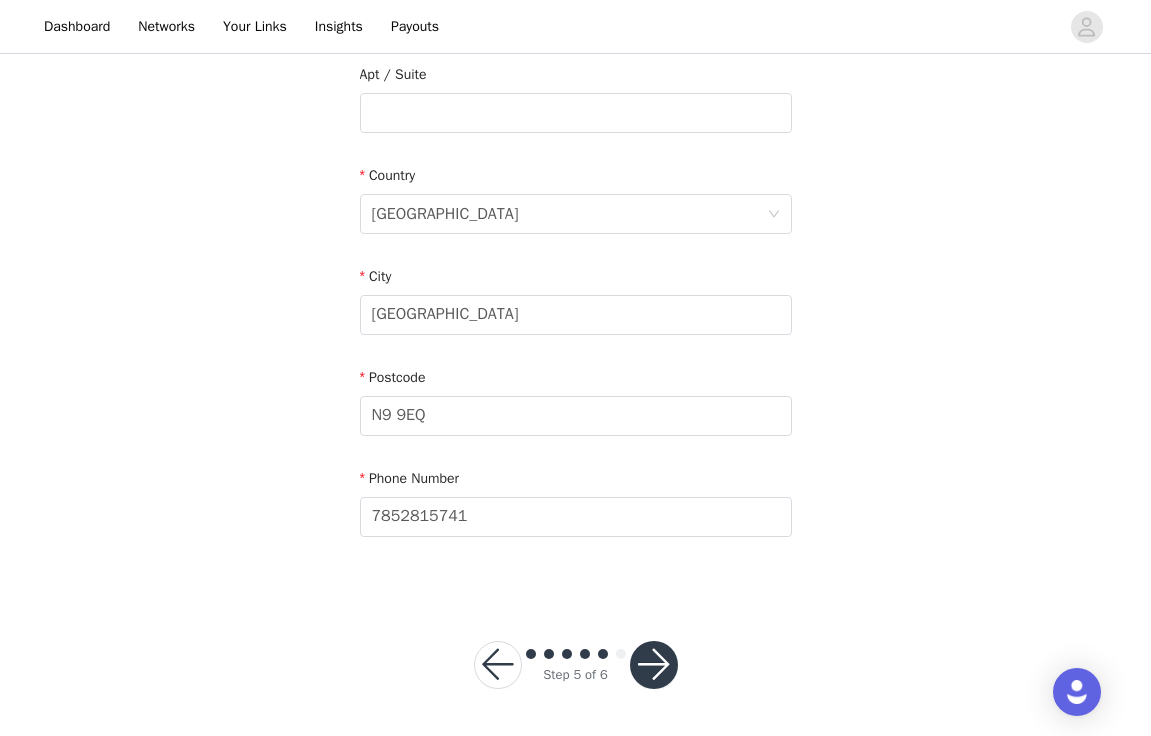 click at bounding box center (654, 665) 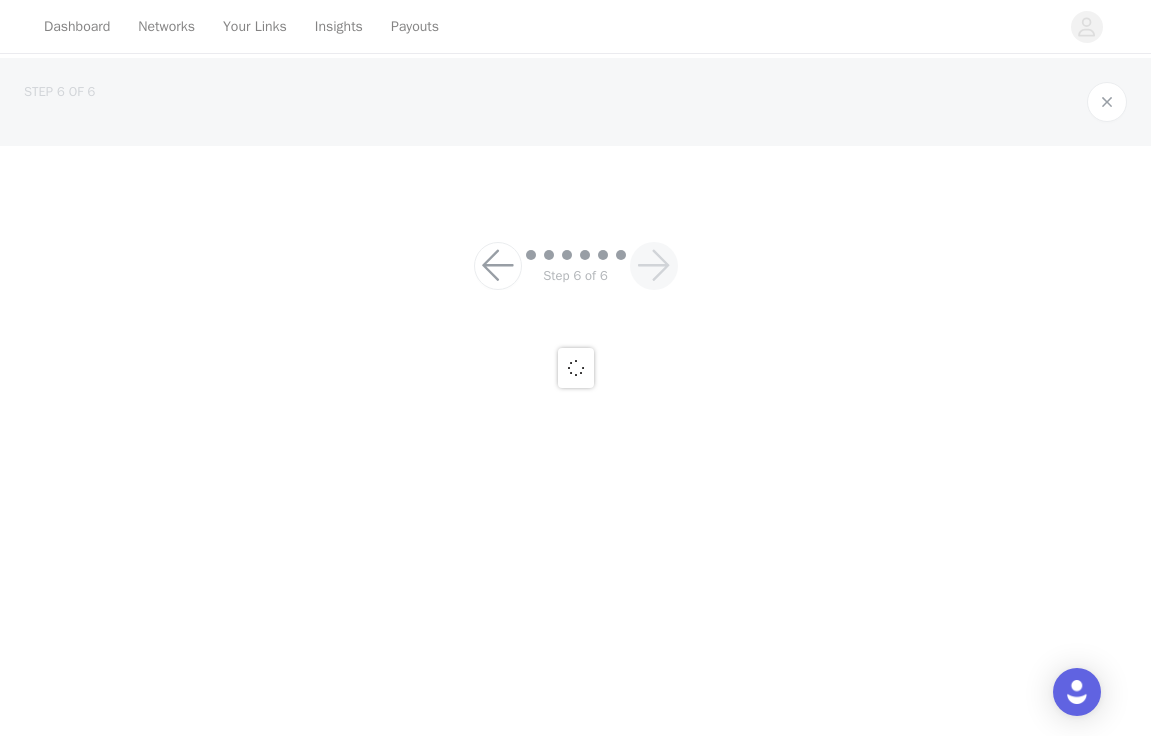 scroll, scrollTop: 0, scrollLeft: 0, axis: both 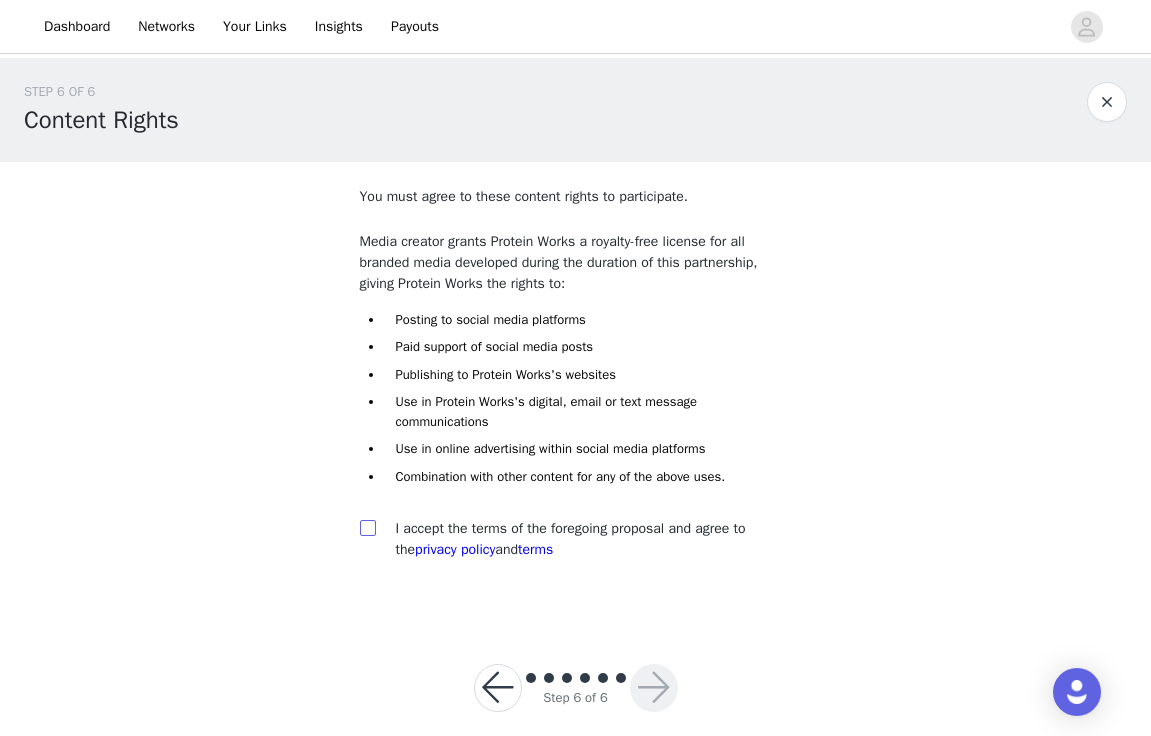 click at bounding box center (367, 527) 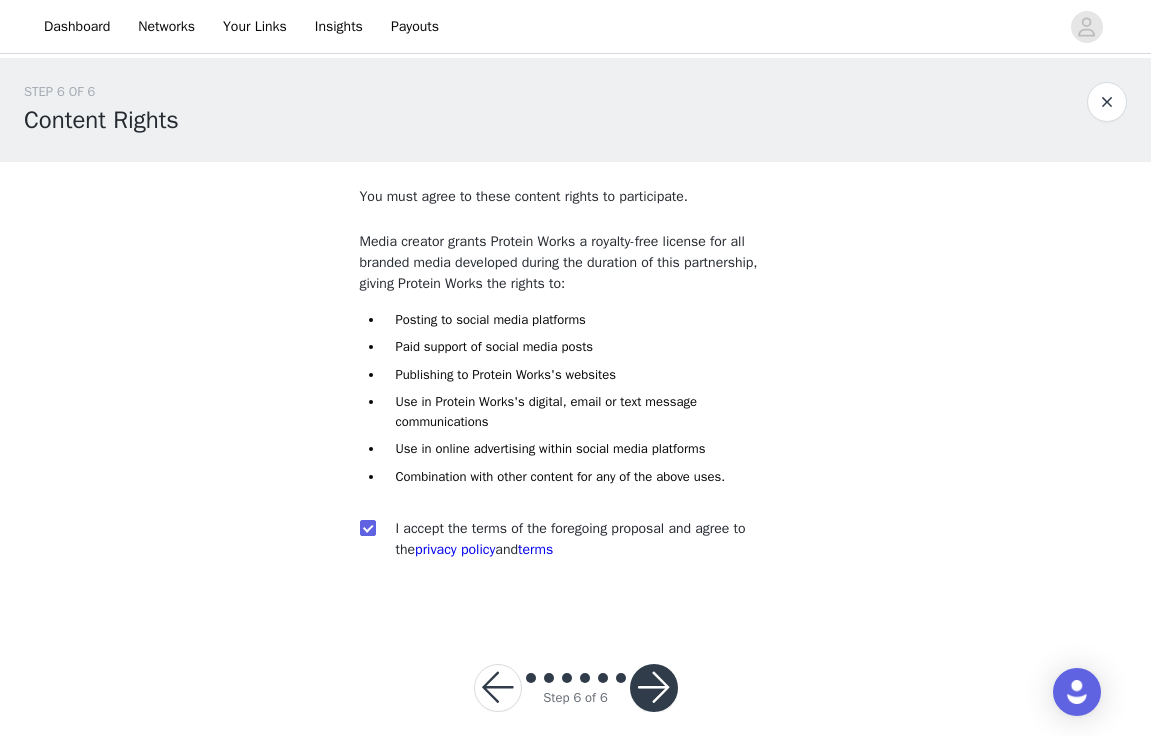 click at bounding box center (654, 688) 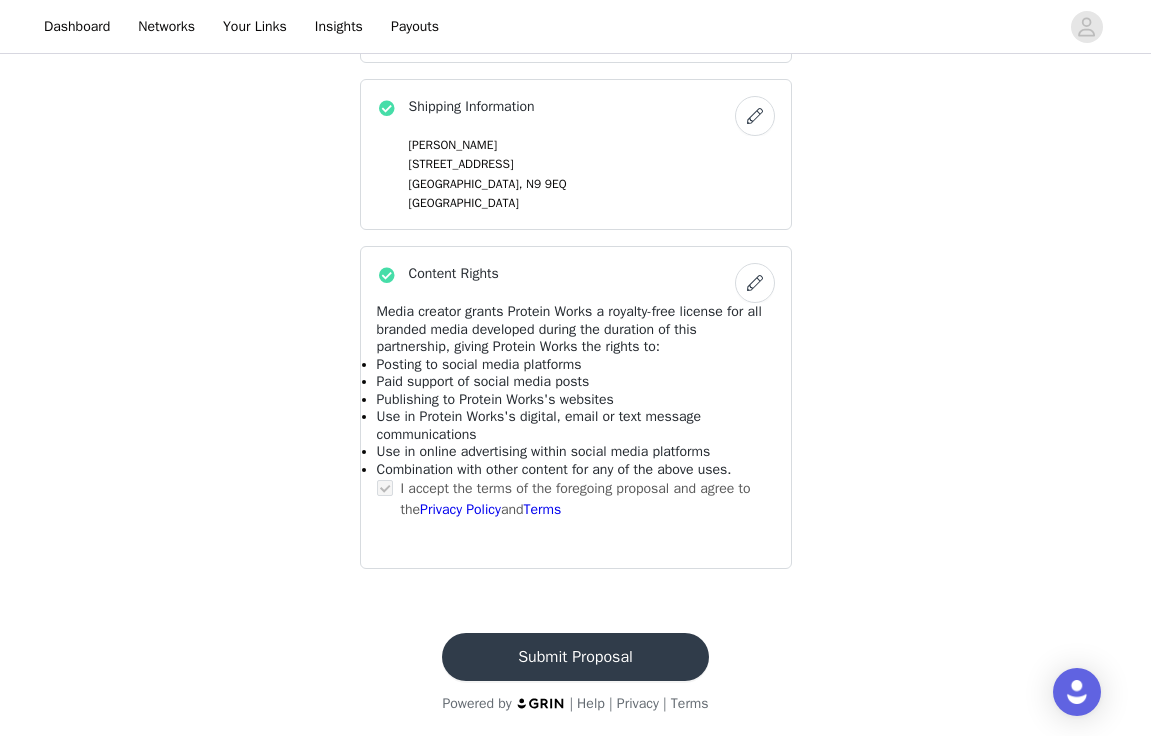 scroll, scrollTop: 1024, scrollLeft: 0, axis: vertical 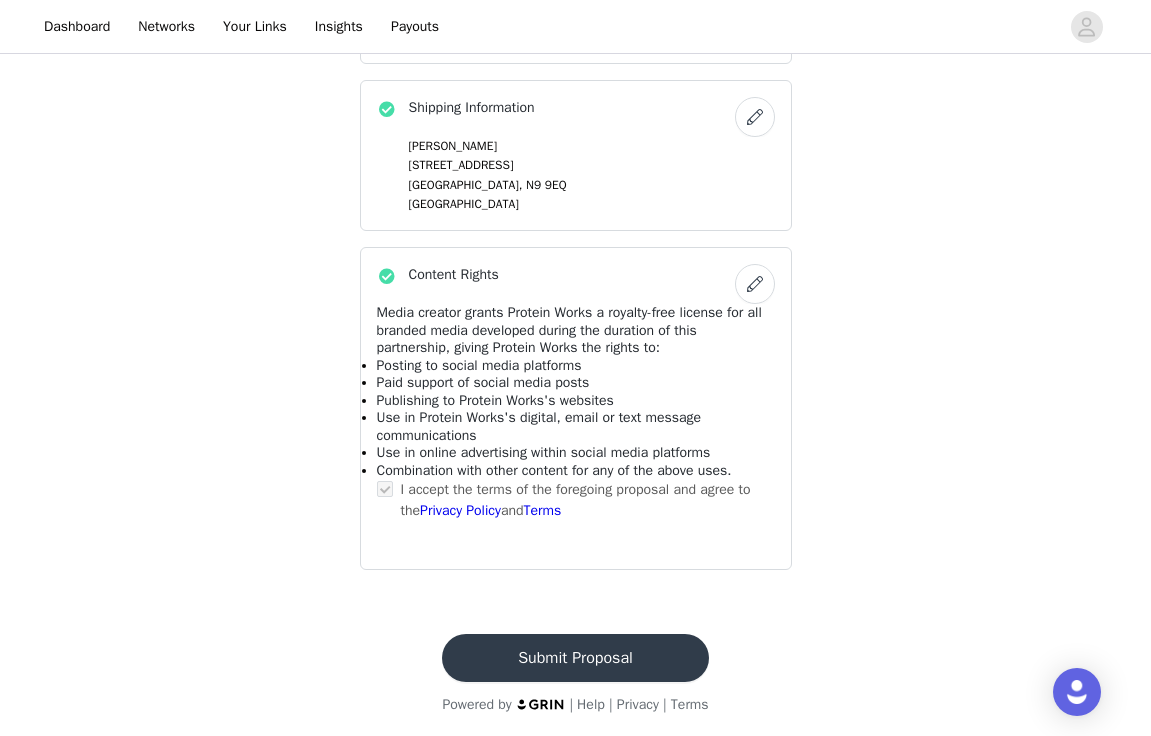 click on "Submit Proposal" at bounding box center (575, 658) 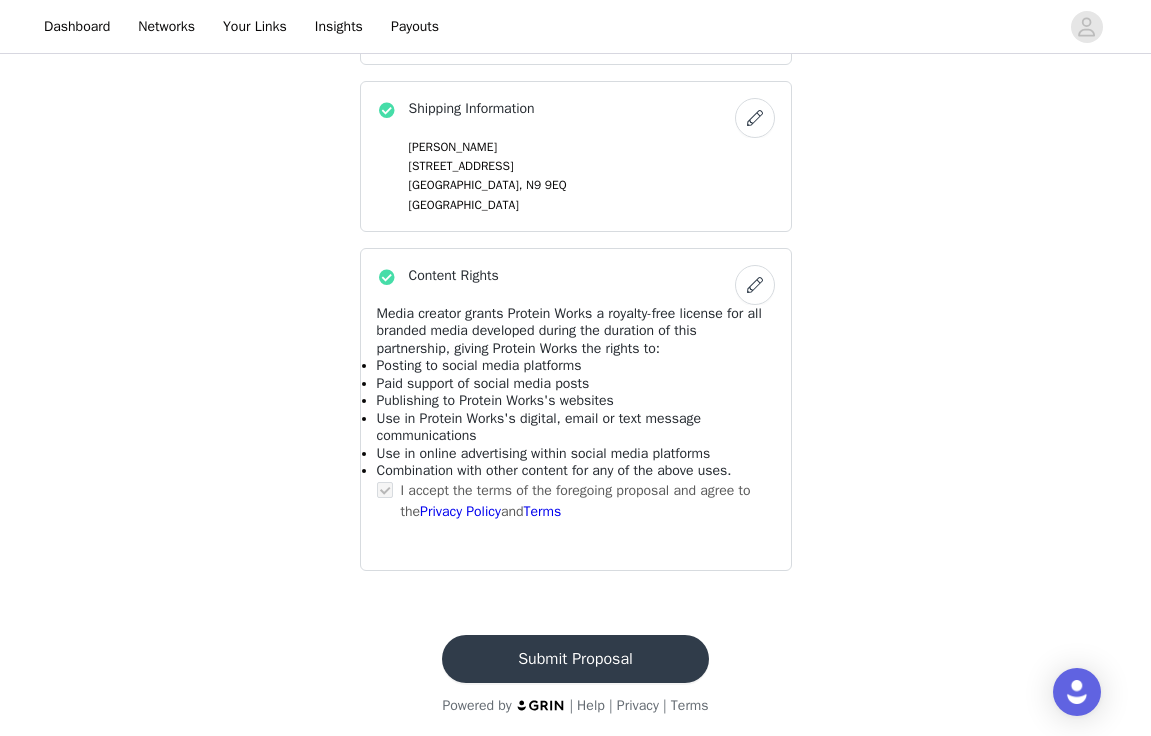 scroll, scrollTop: 0, scrollLeft: 0, axis: both 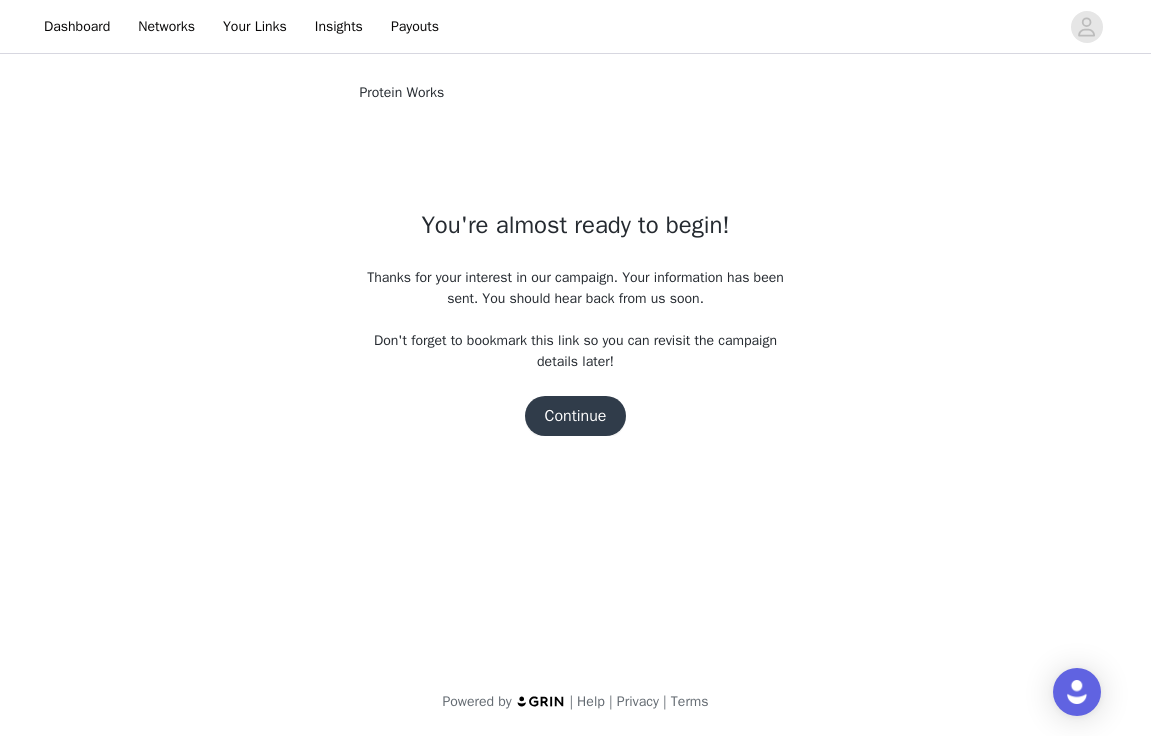 click on "Continue" at bounding box center (576, 416) 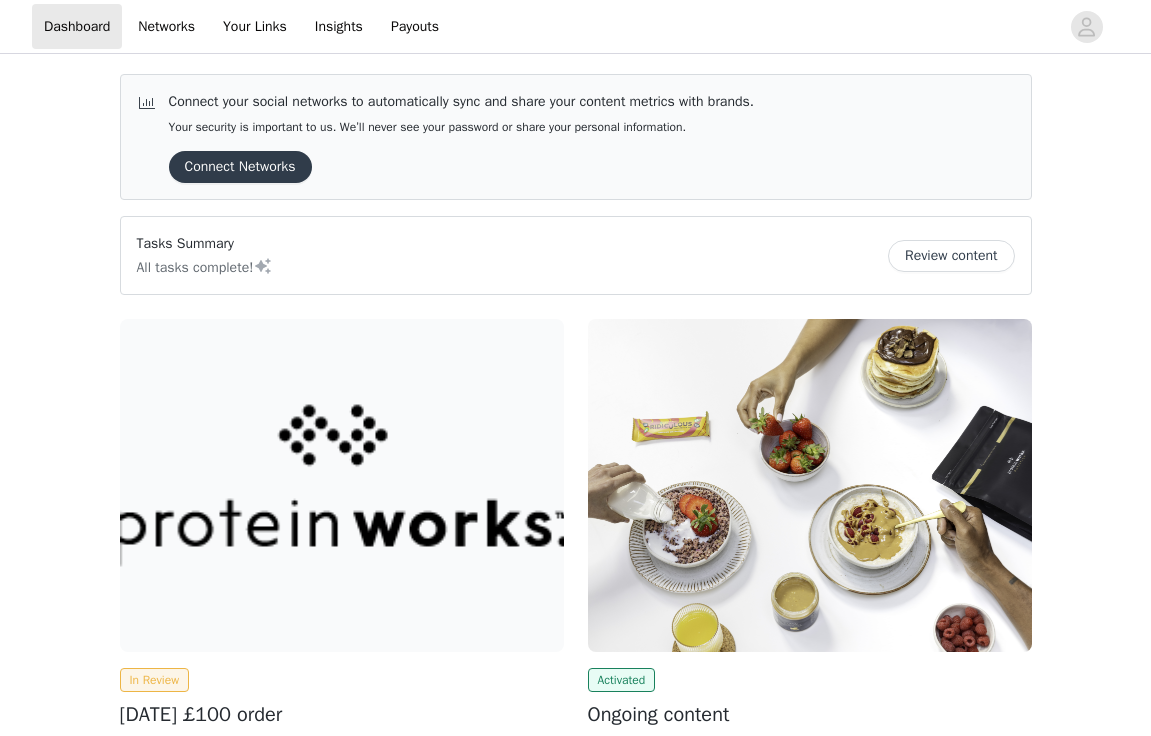 scroll, scrollTop: 0, scrollLeft: 0, axis: both 